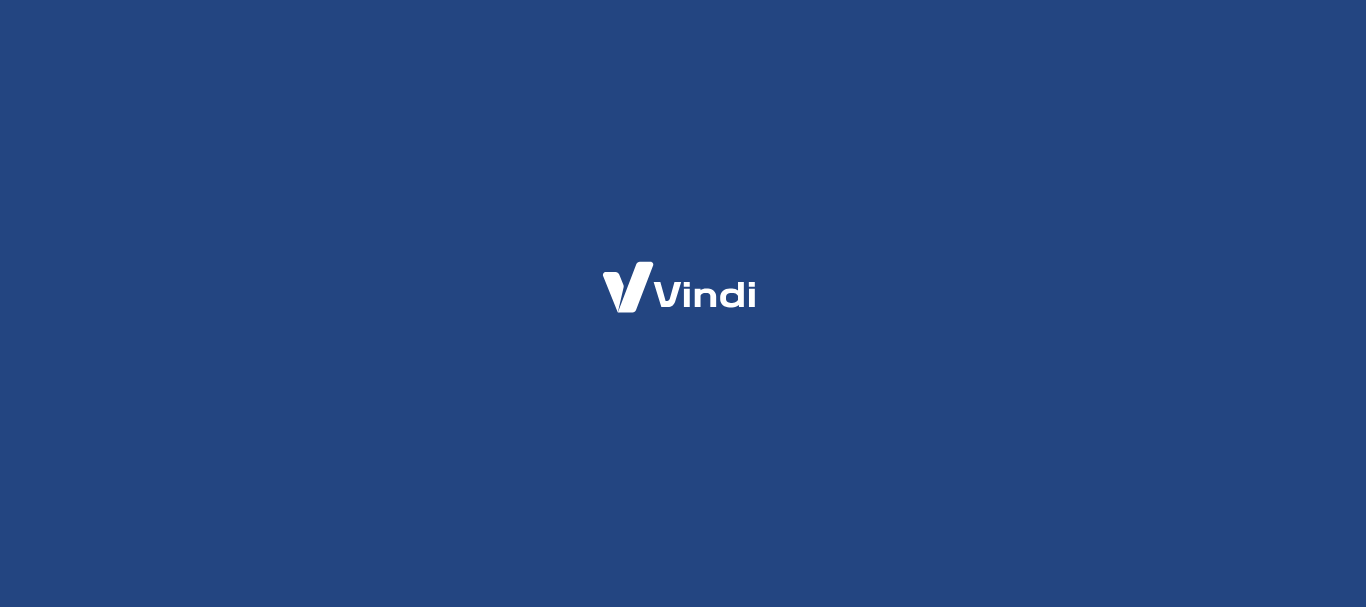 scroll, scrollTop: 0, scrollLeft: 0, axis: both 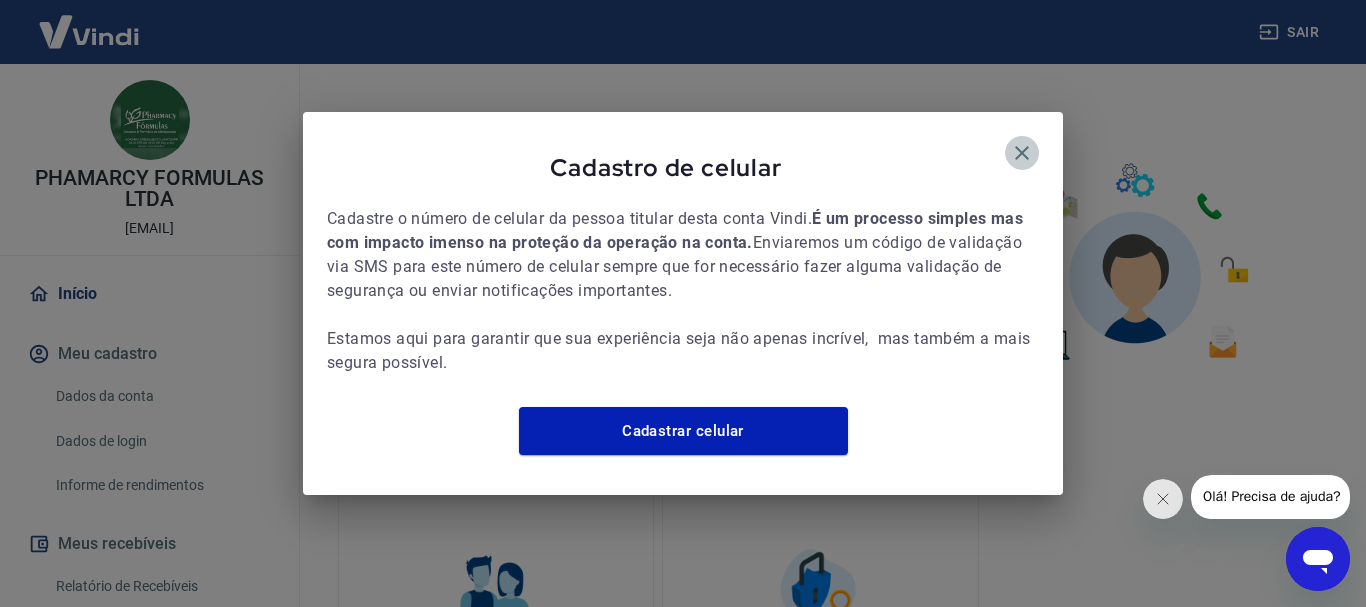 click 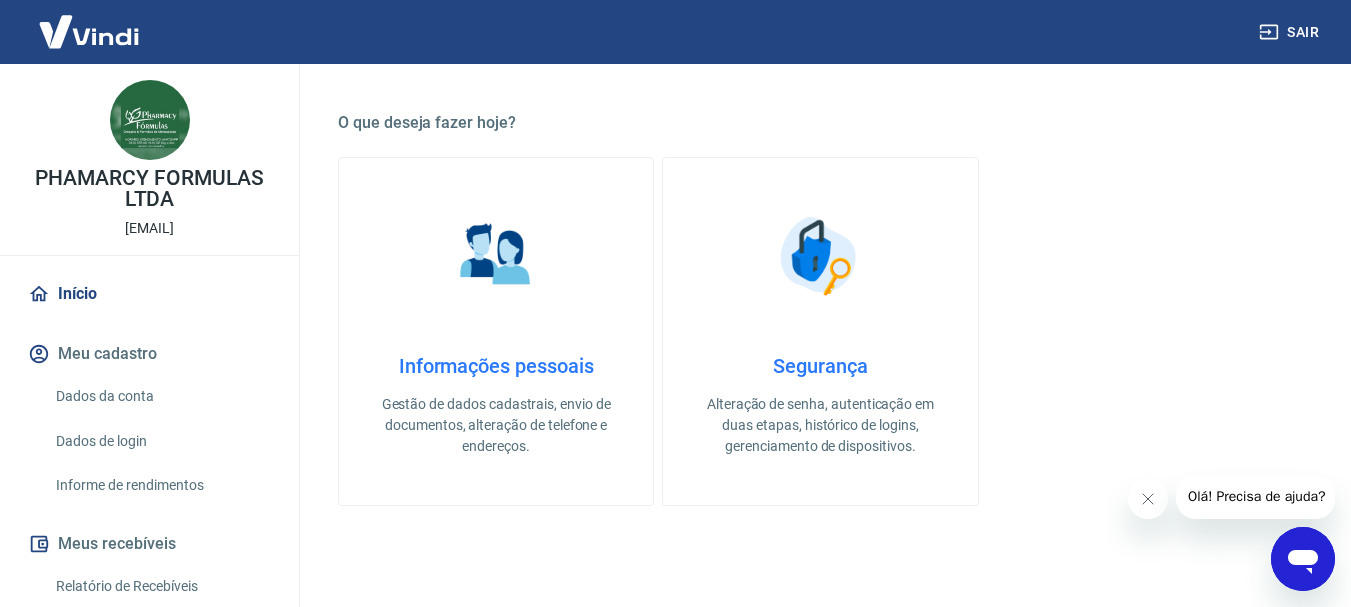 scroll, scrollTop: 500, scrollLeft: 0, axis: vertical 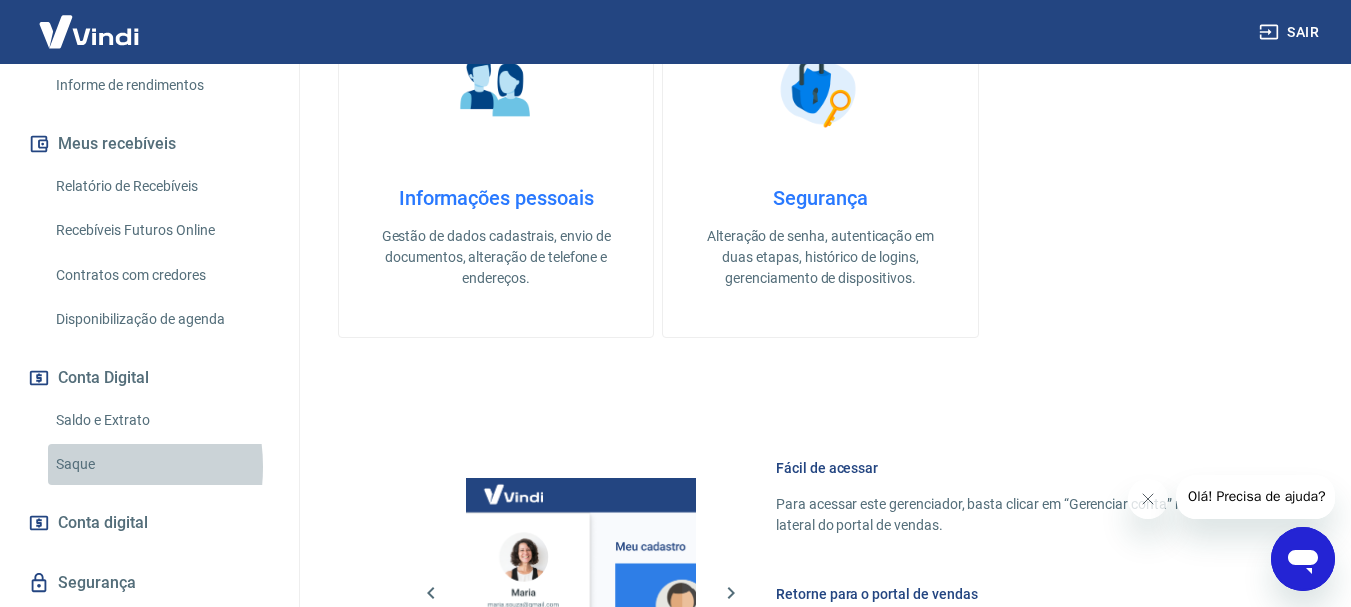 click on "Saque" at bounding box center (161, 464) 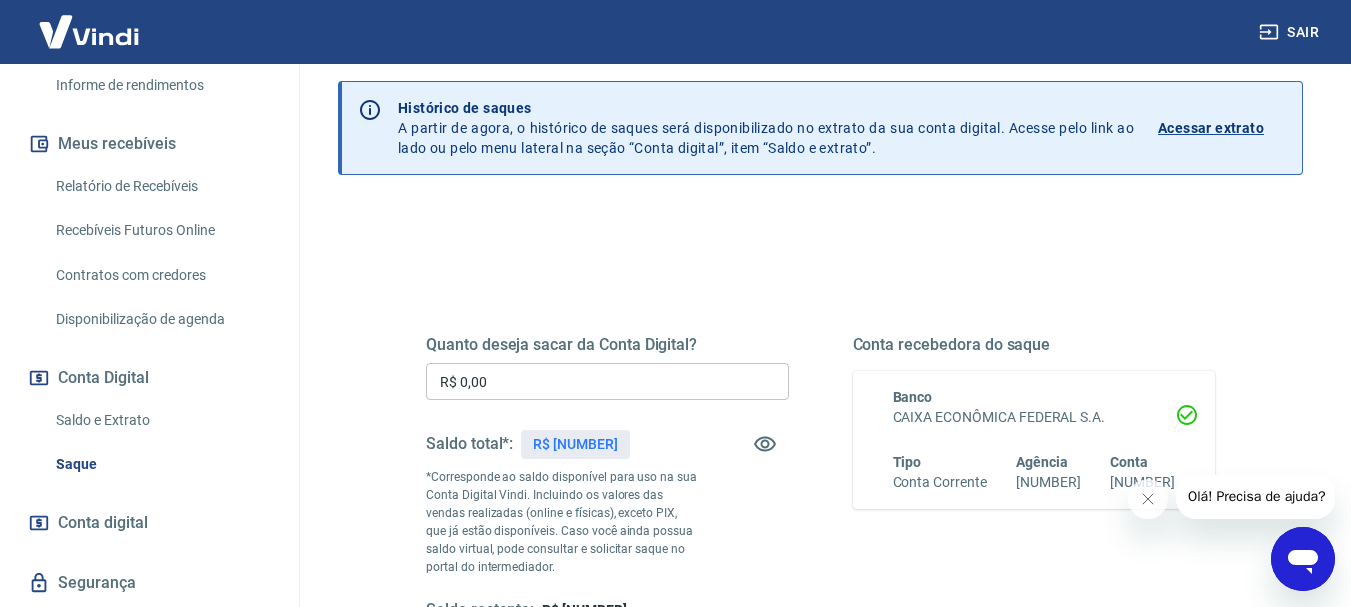 scroll, scrollTop: 100, scrollLeft: 0, axis: vertical 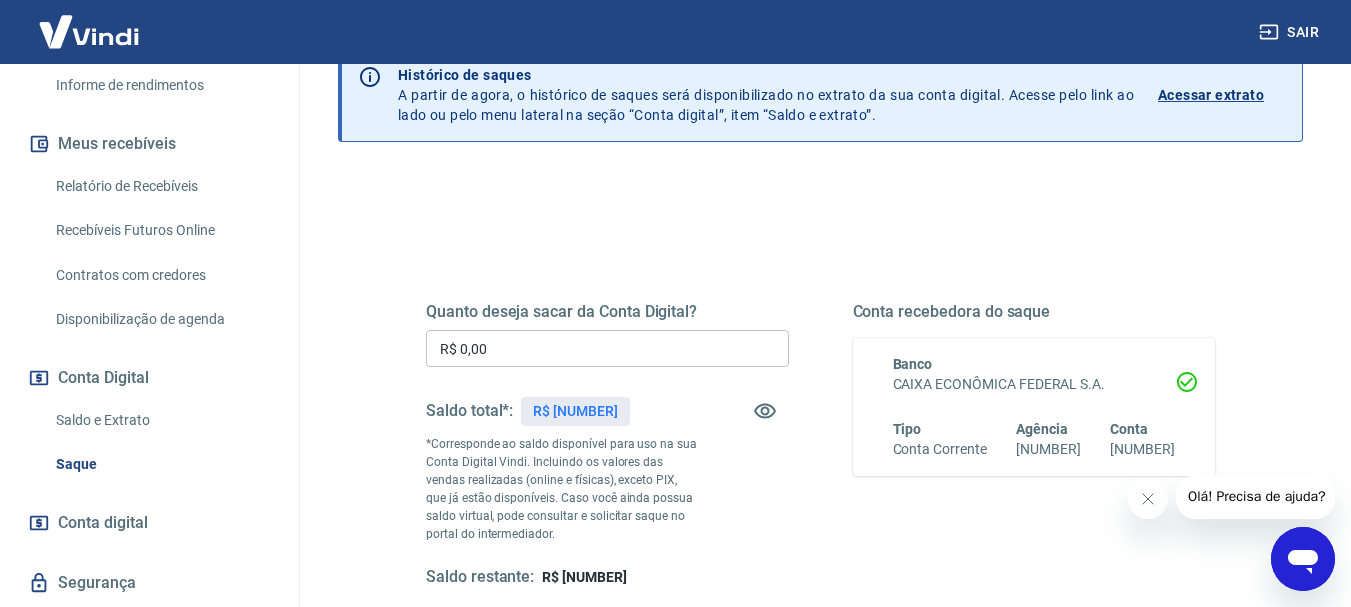 click on "R$ 0,00" at bounding box center [607, 348] 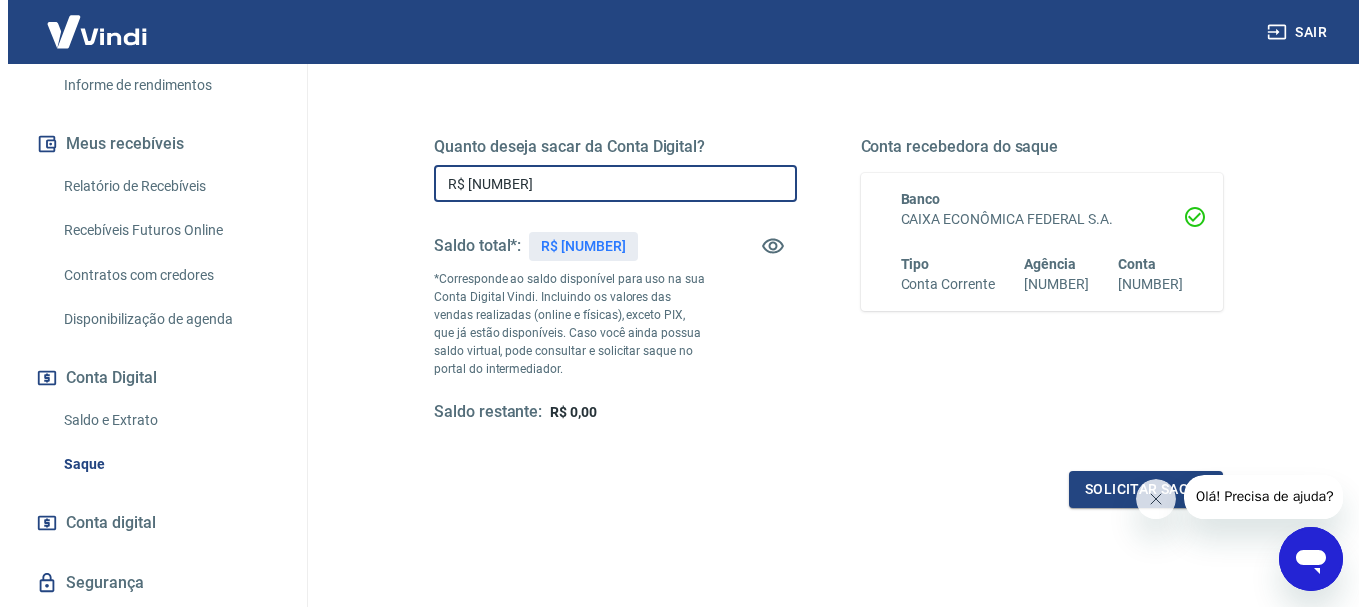 scroll, scrollTop: 300, scrollLeft: 0, axis: vertical 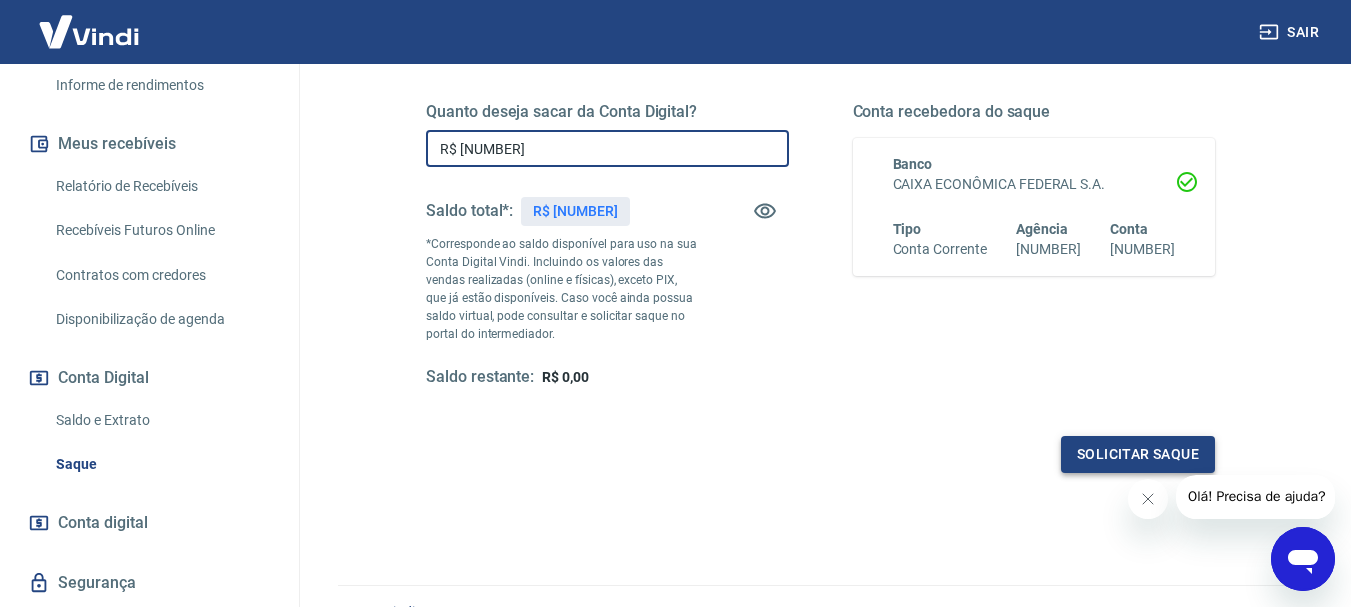 type on "R$ [NUMBER]" 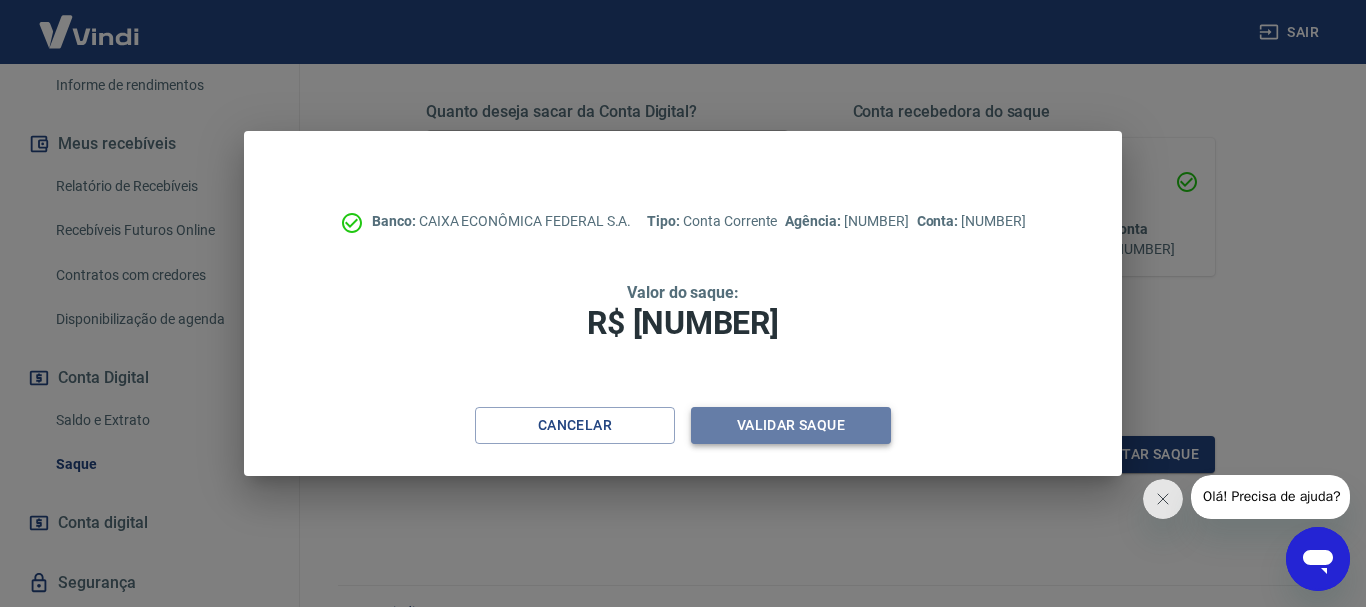 click on "Validar saque" at bounding box center (791, 425) 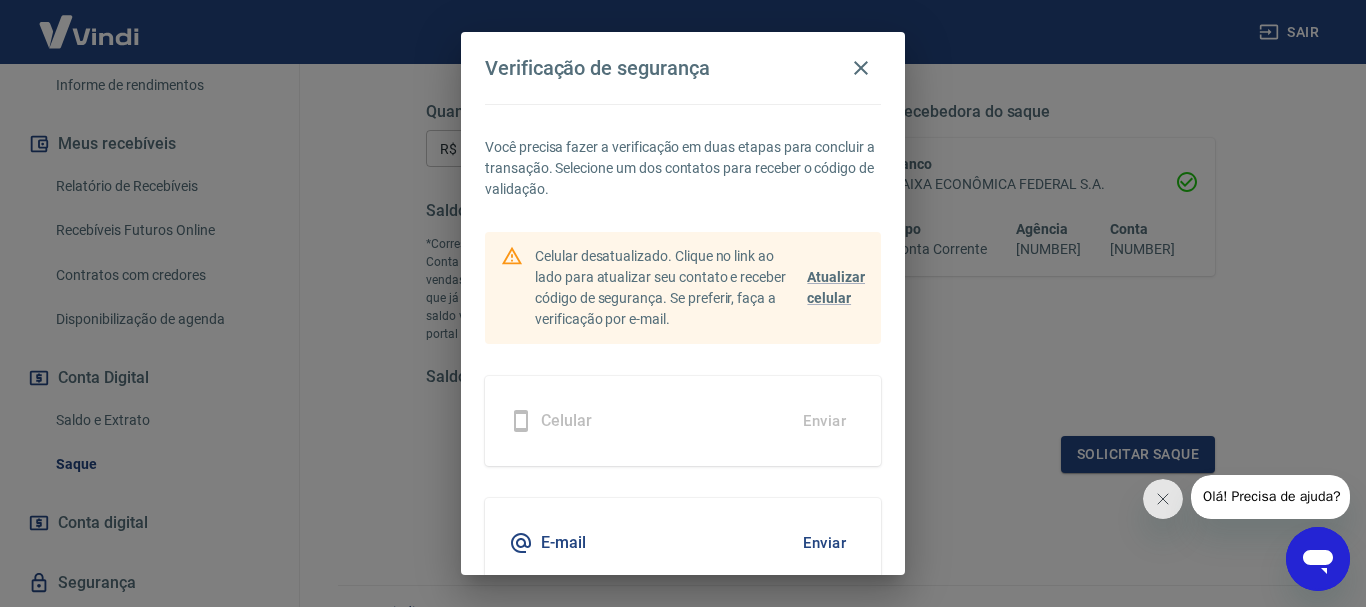 scroll, scrollTop: 87, scrollLeft: 0, axis: vertical 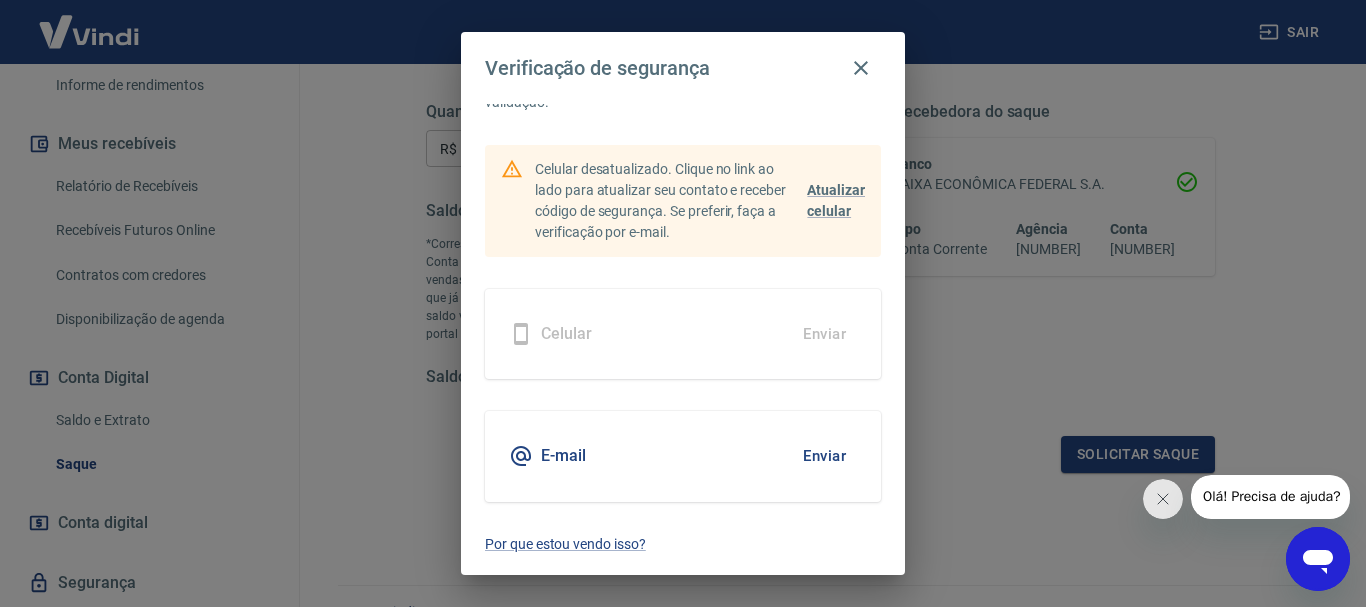 click on "Enviar" at bounding box center (824, 456) 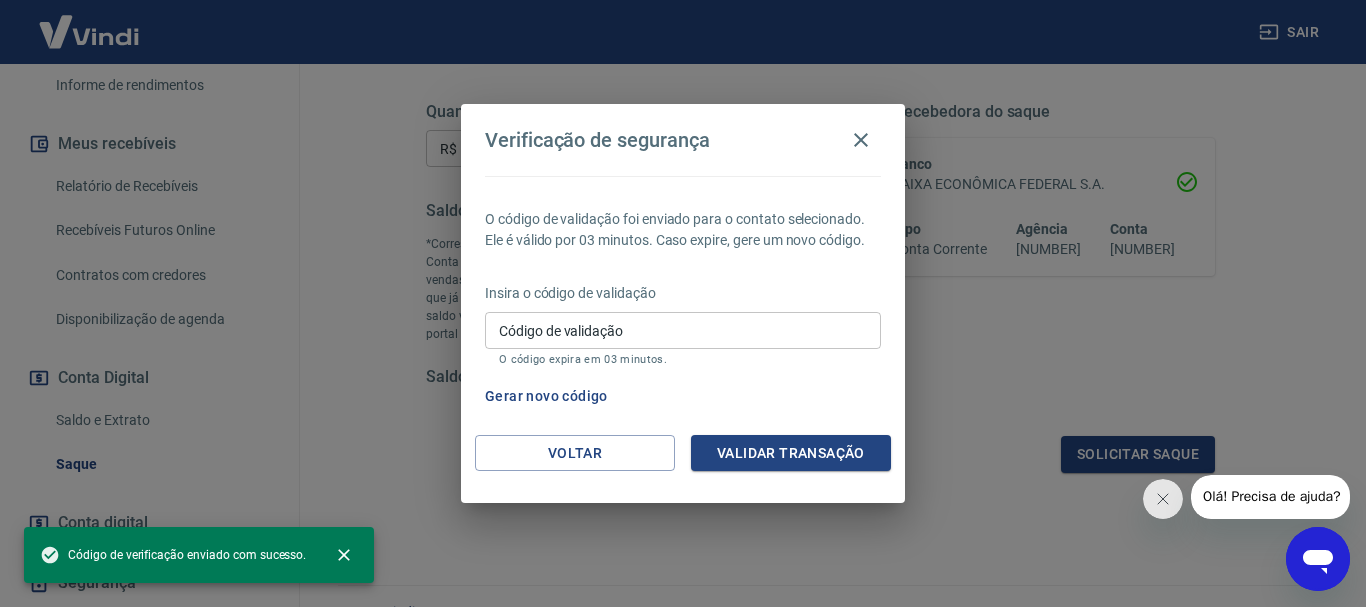 click on "Código de validação" at bounding box center (683, 330) 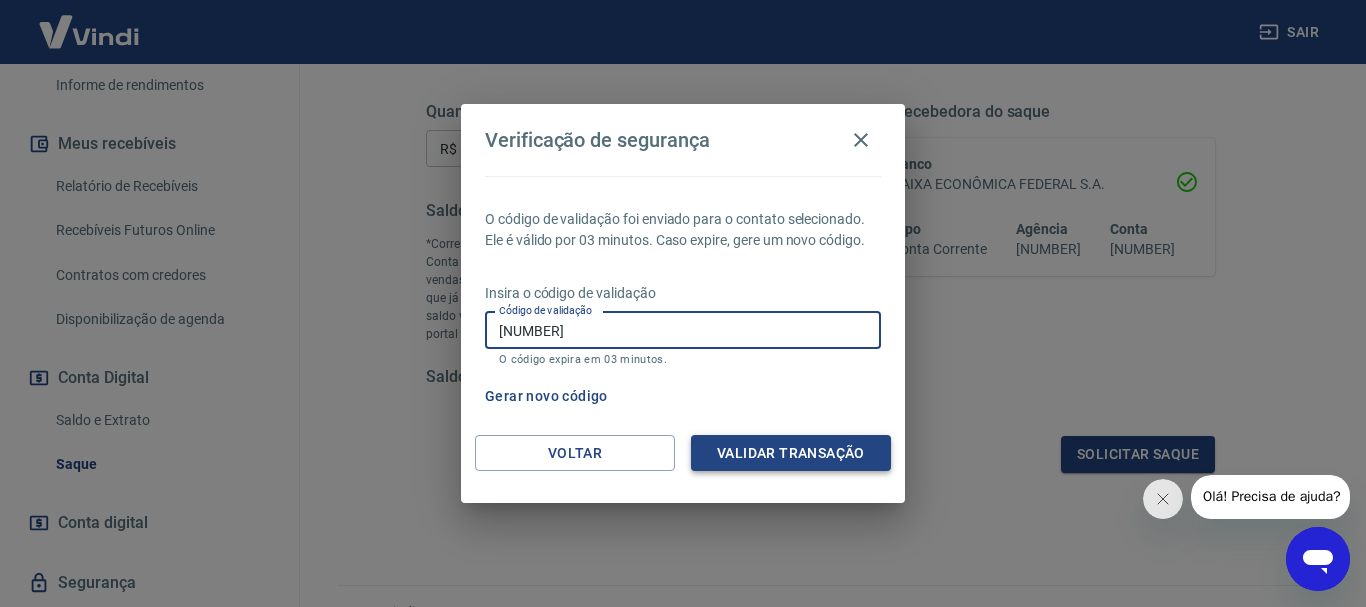 type on "[NUMBER]" 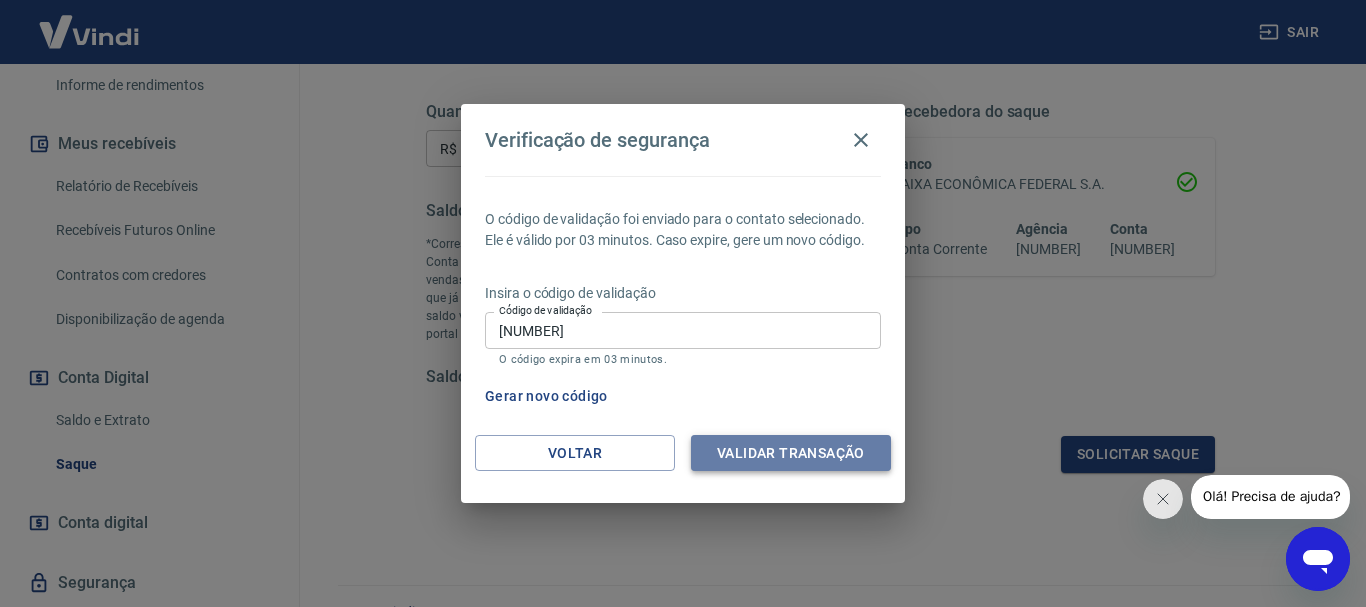 click on "Validar transação" at bounding box center (791, 453) 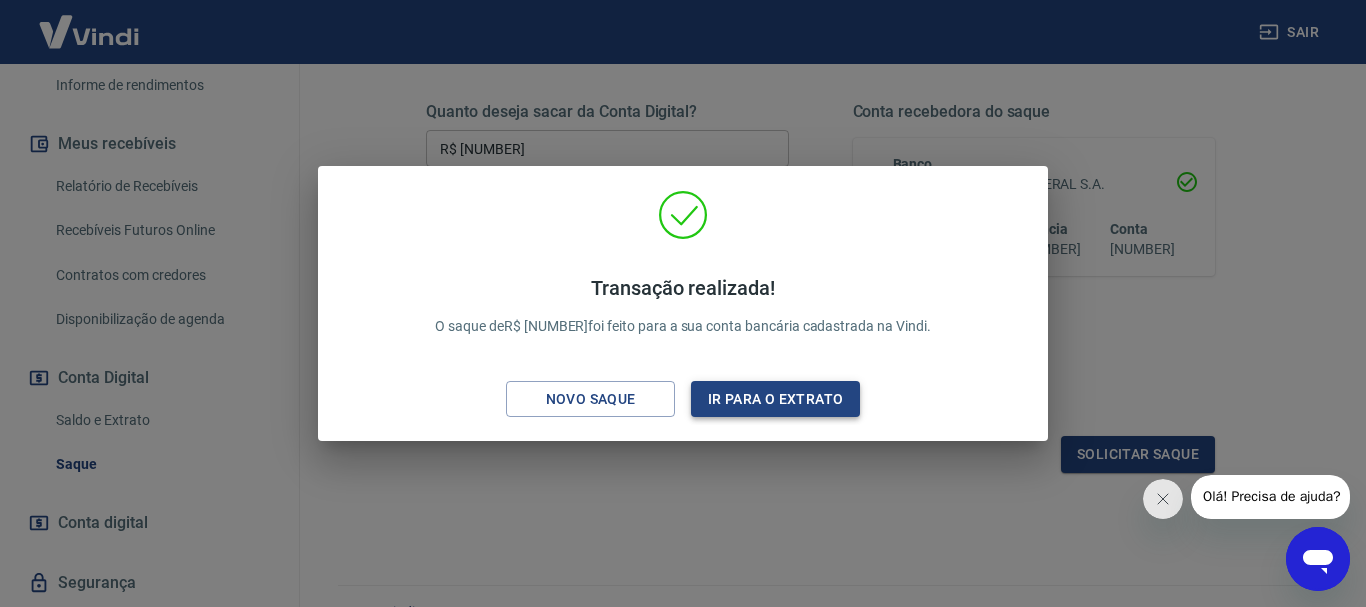 click on "Ir para o extrato" at bounding box center (775, 399) 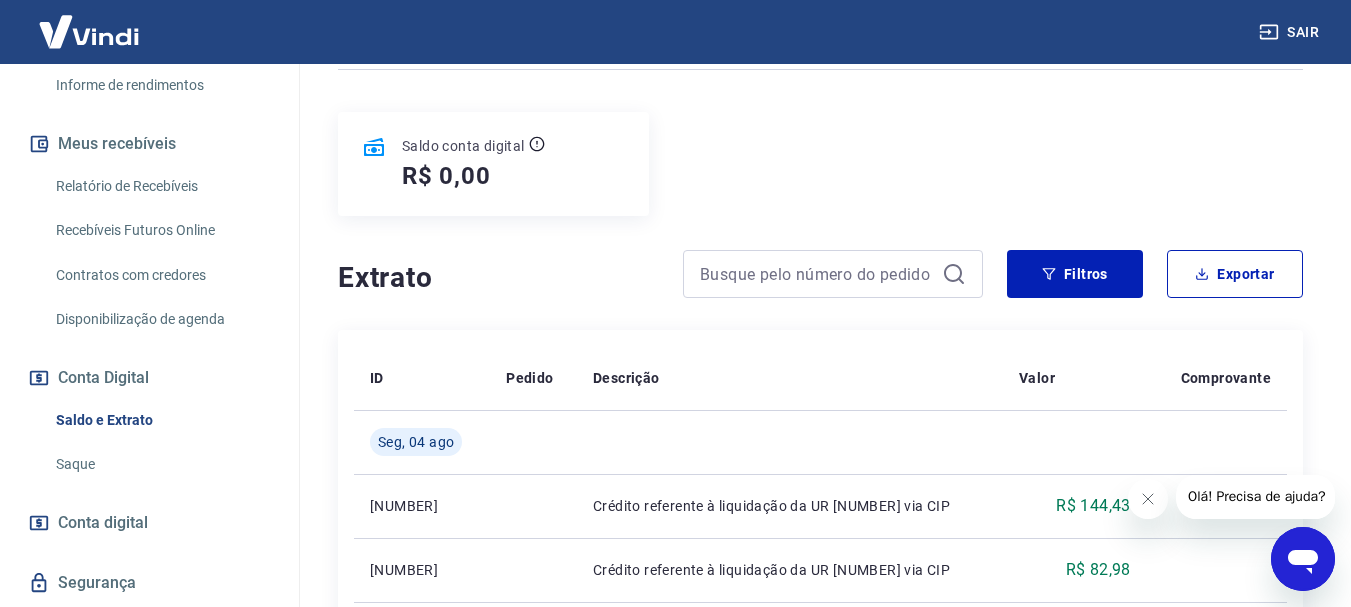 scroll, scrollTop: 300, scrollLeft: 0, axis: vertical 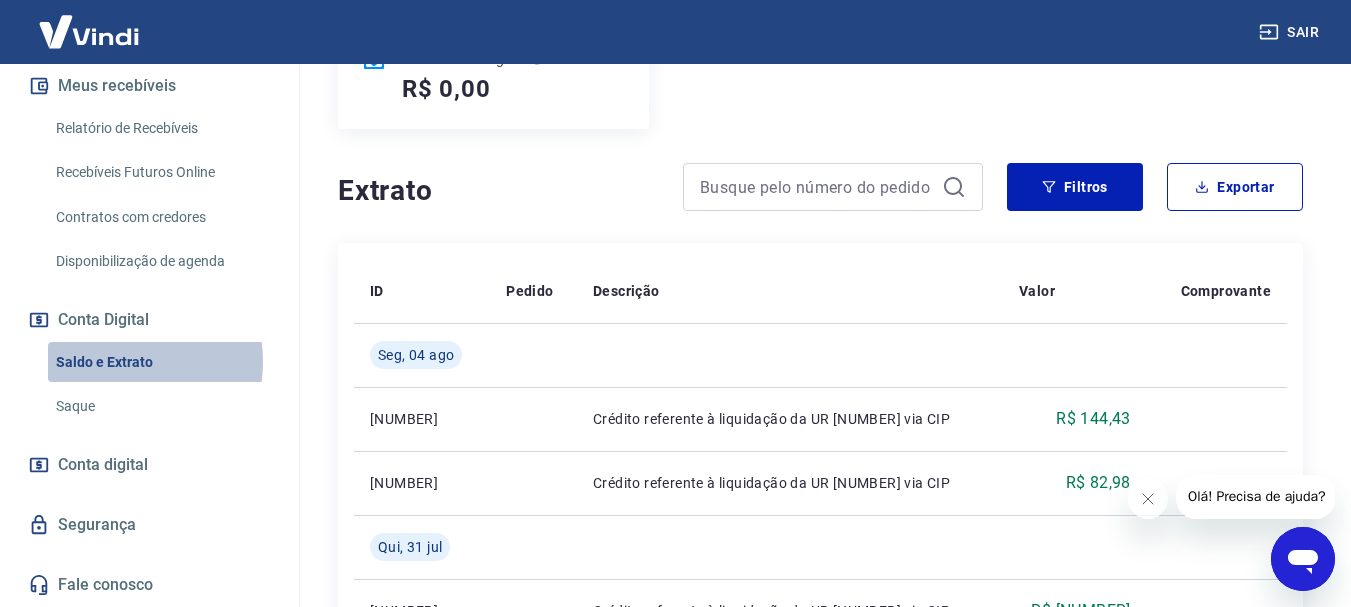 click on "Saldo e Extrato" at bounding box center (161, 362) 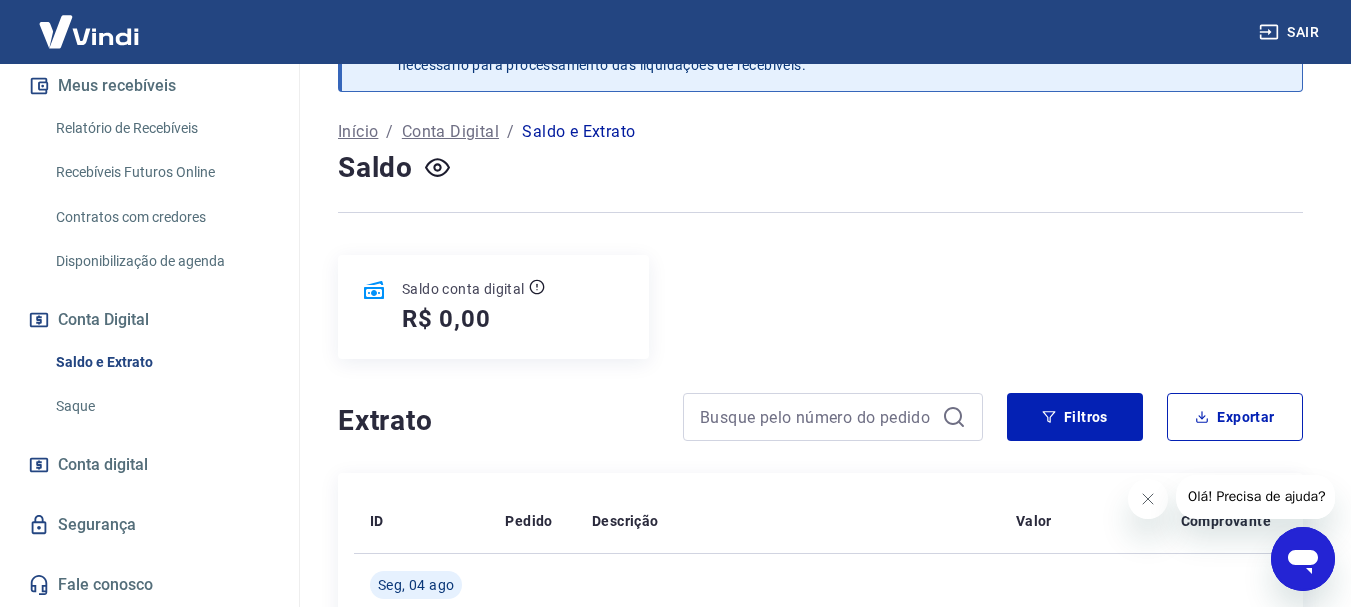scroll, scrollTop: 300, scrollLeft: 0, axis: vertical 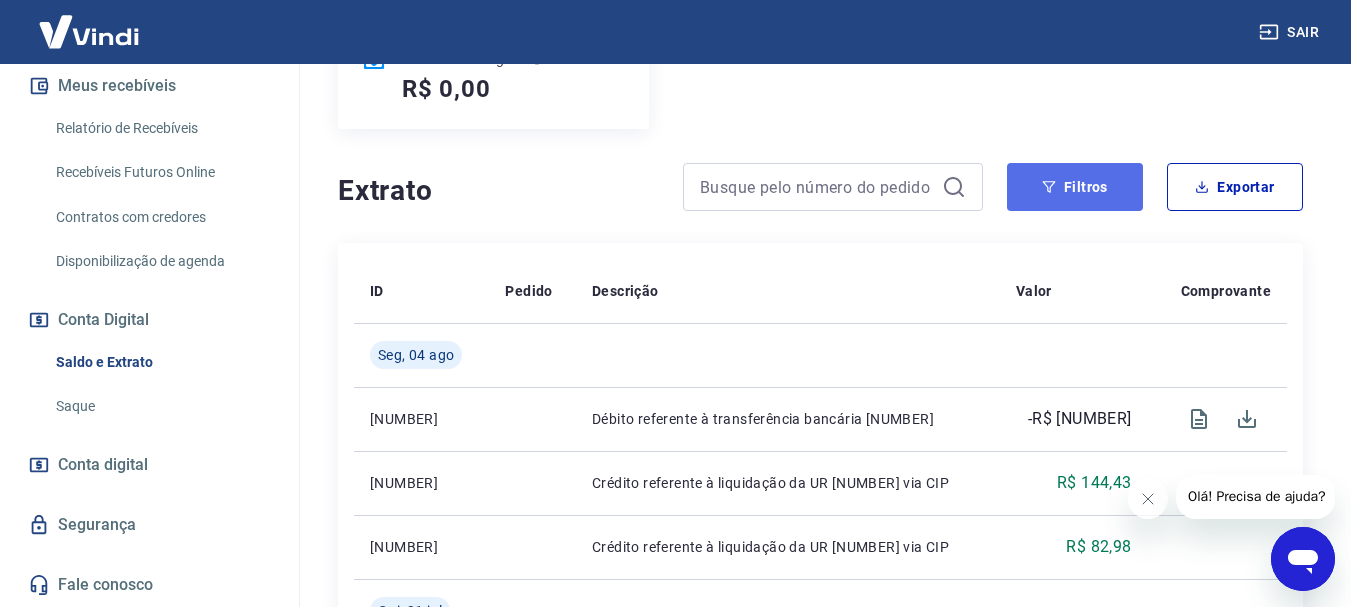 click 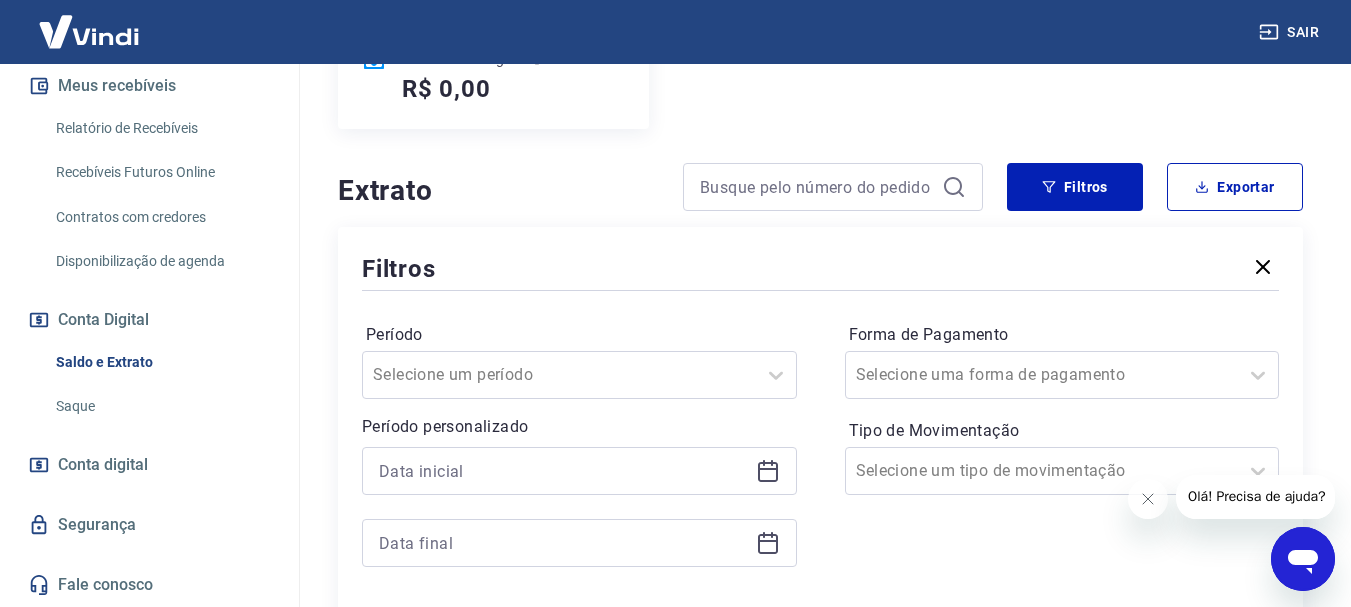click 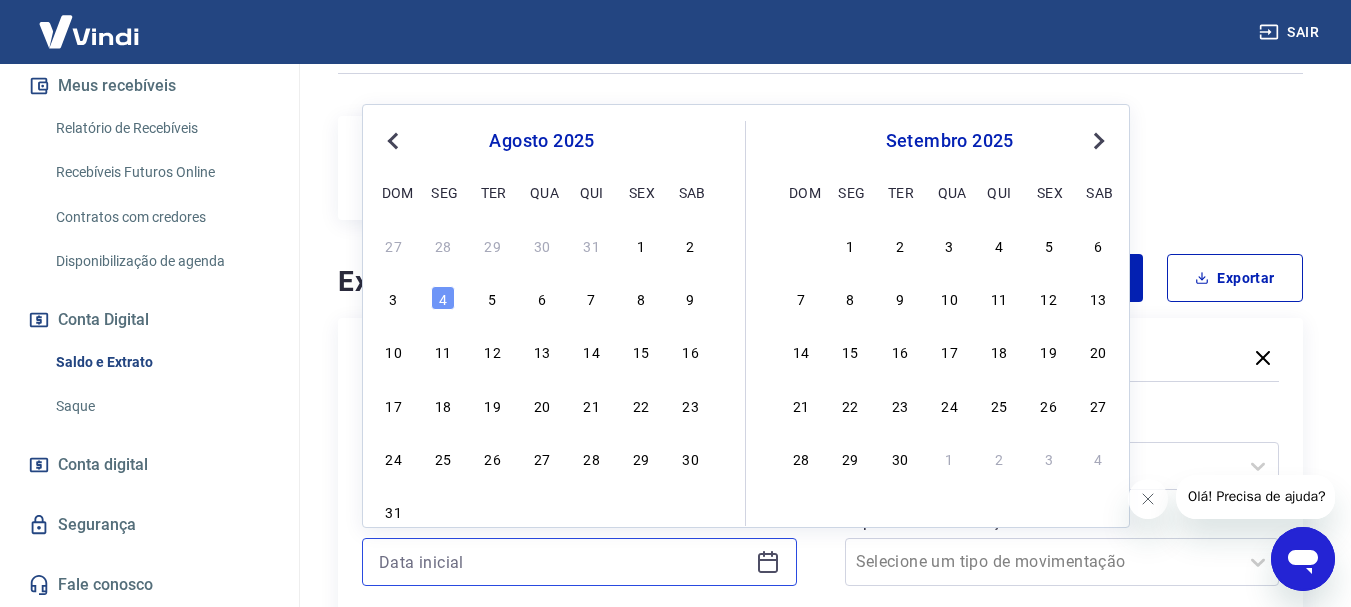 scroll, scrollTop: 200, scrollLeft: 0, axis: vertical 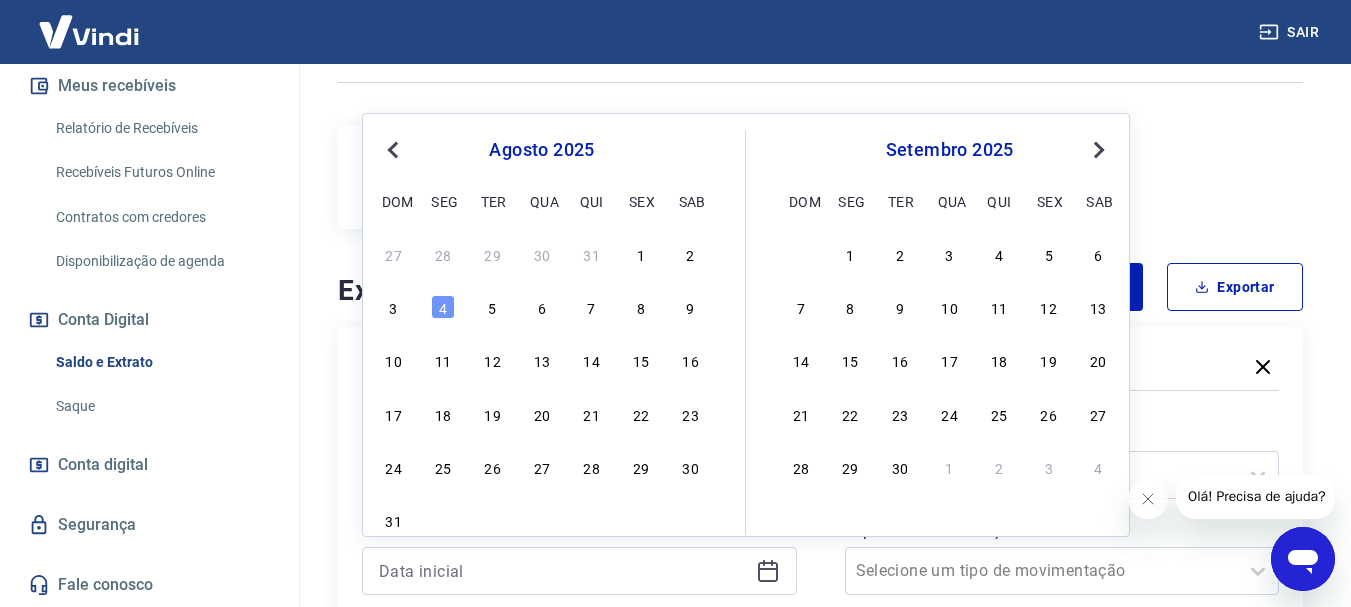 click on "Previous Month" at bounding box center (393, 150) 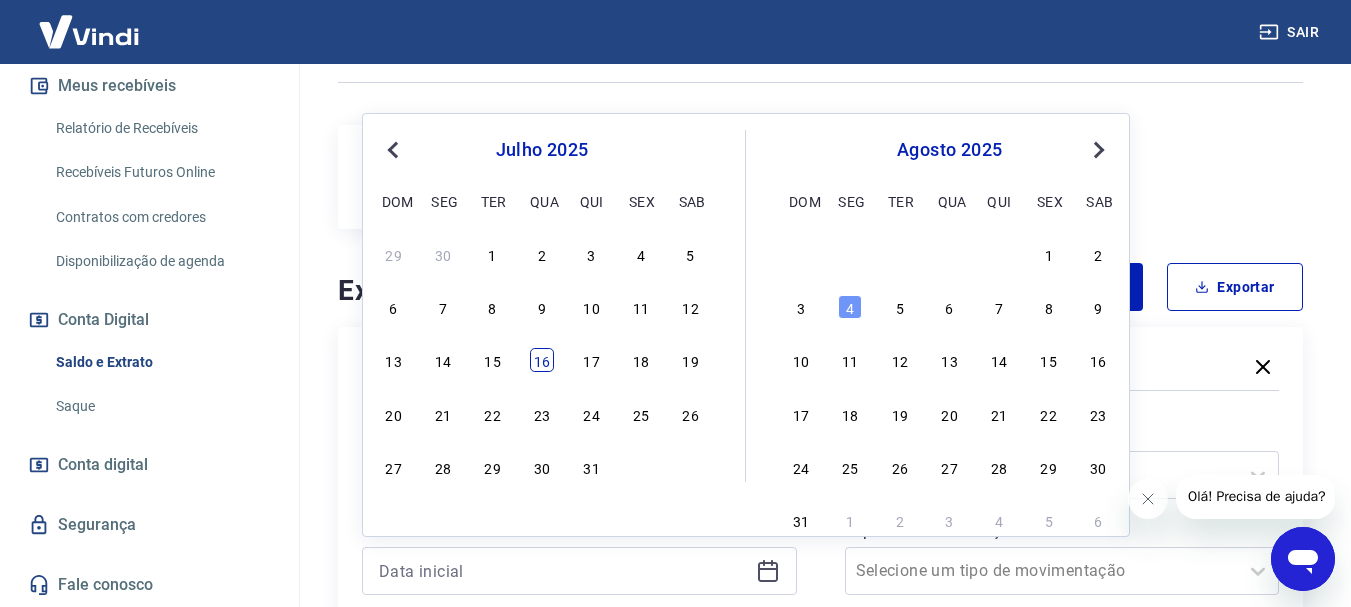 click on "16" at bounding box center (542, 360) 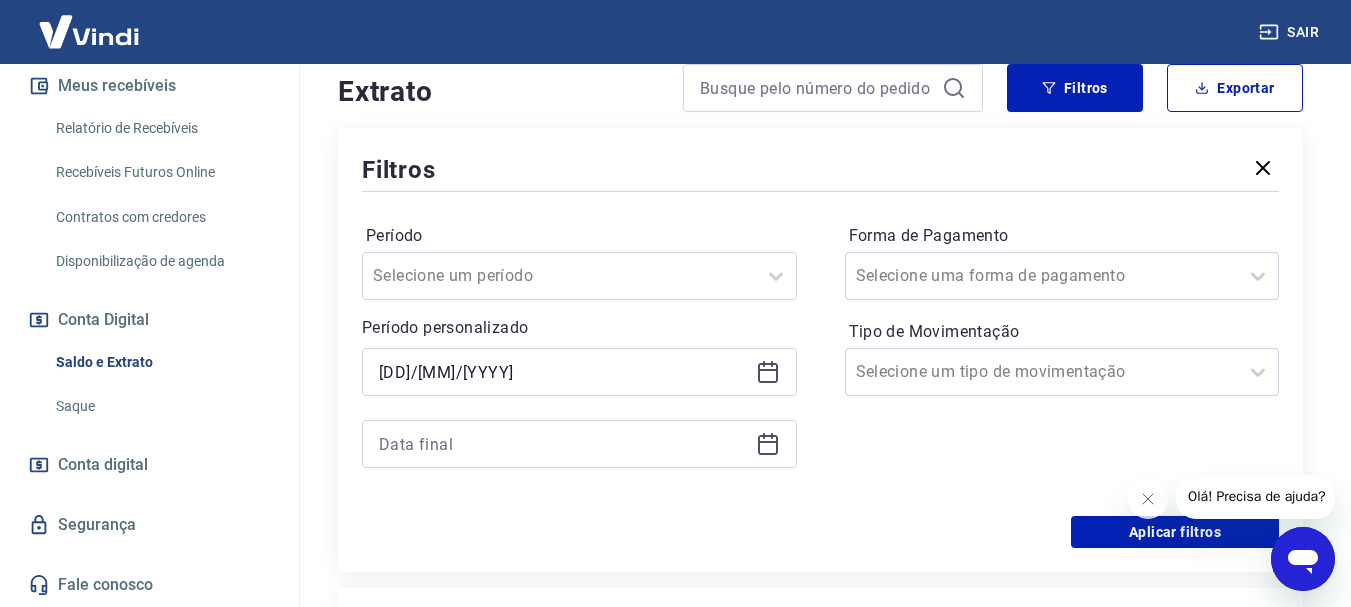 scroll, scrollTop: 400, scrollLeft: 0, axis: vertical 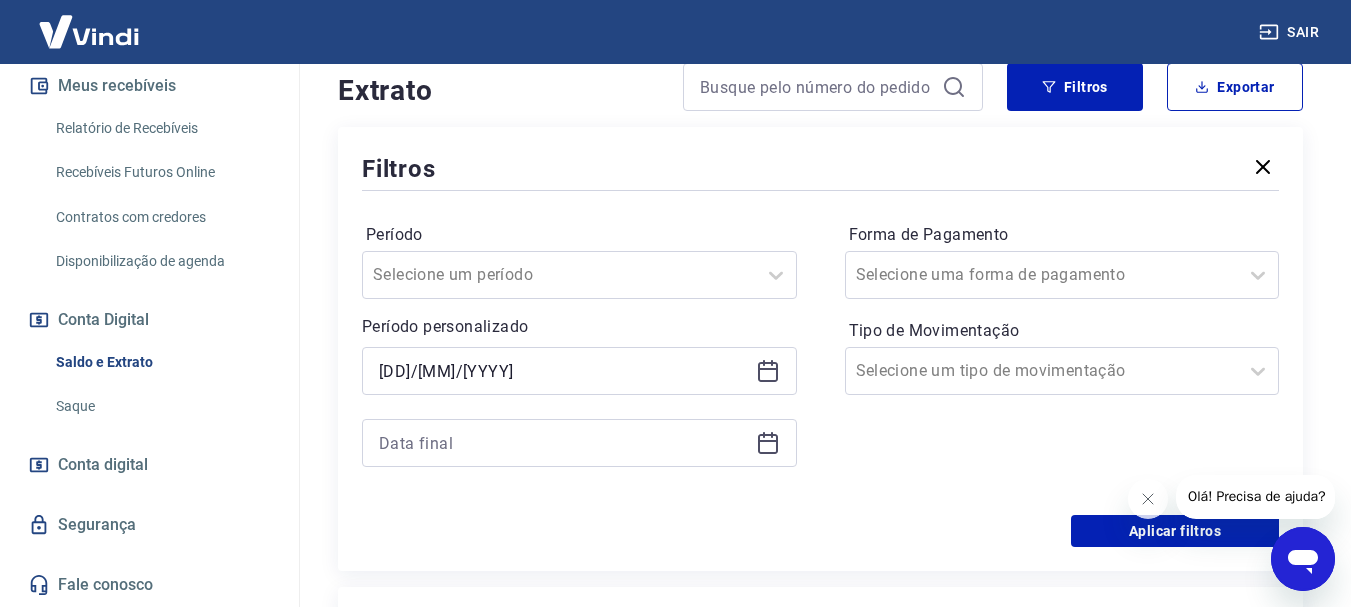 click 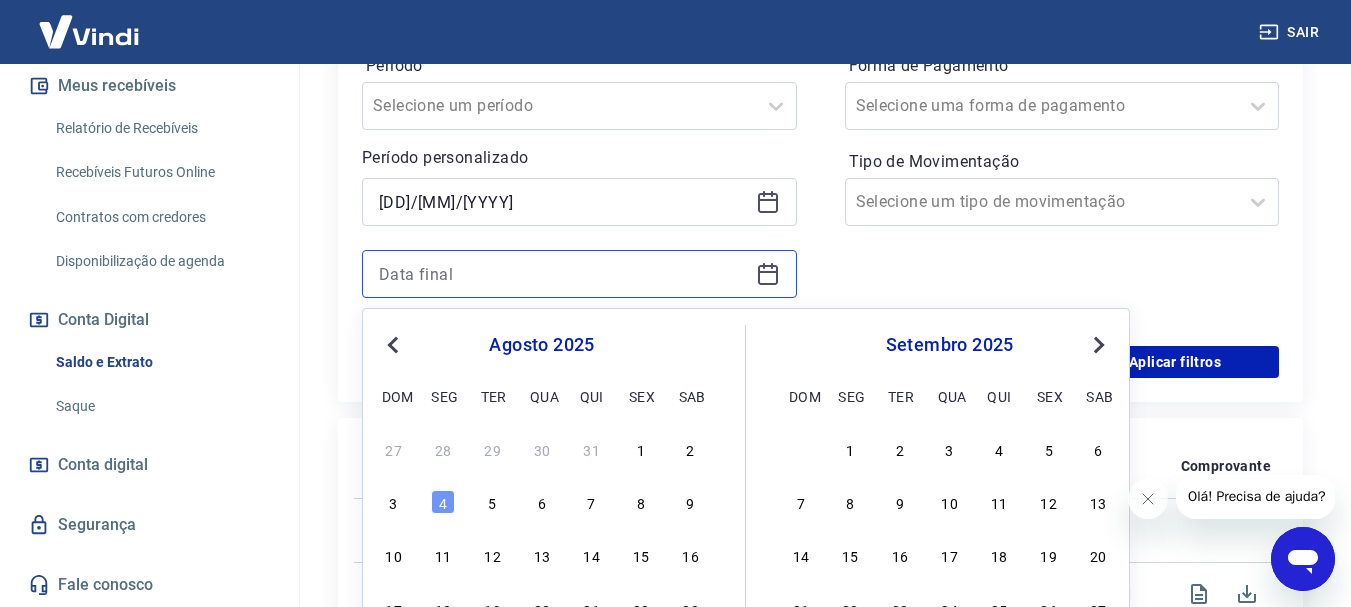scroll, scrollTop: 600, scrollLeft: 0, axis: vertical 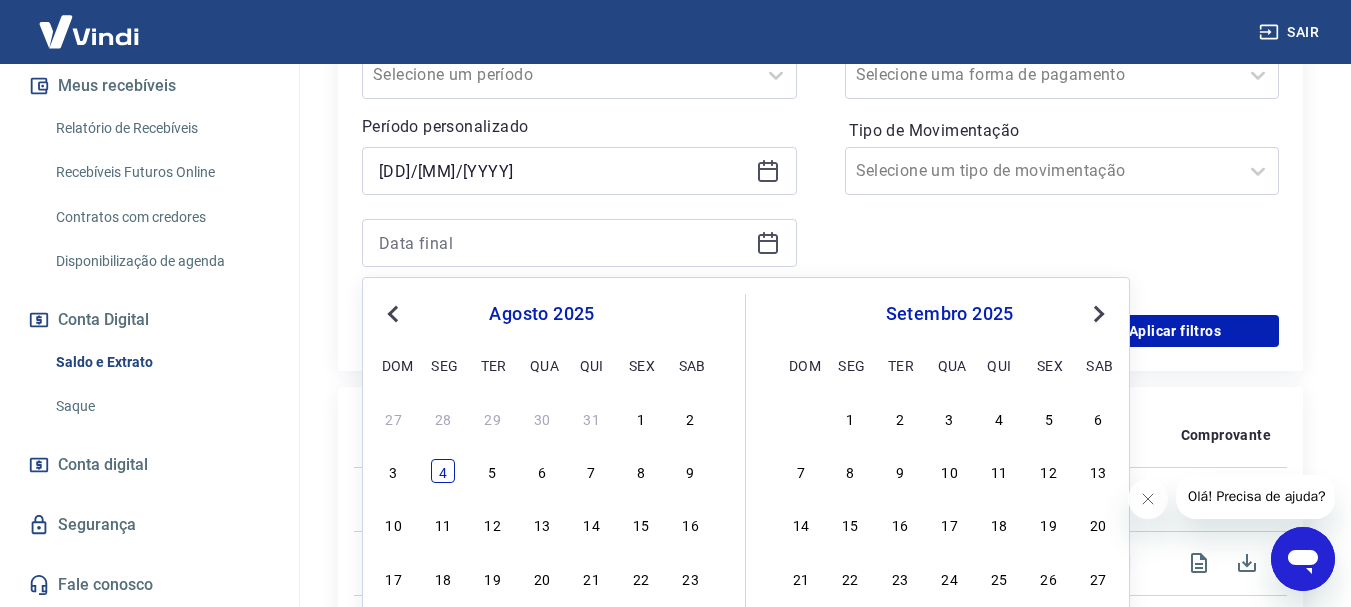 click on "4" at bounding box center (443, 471) 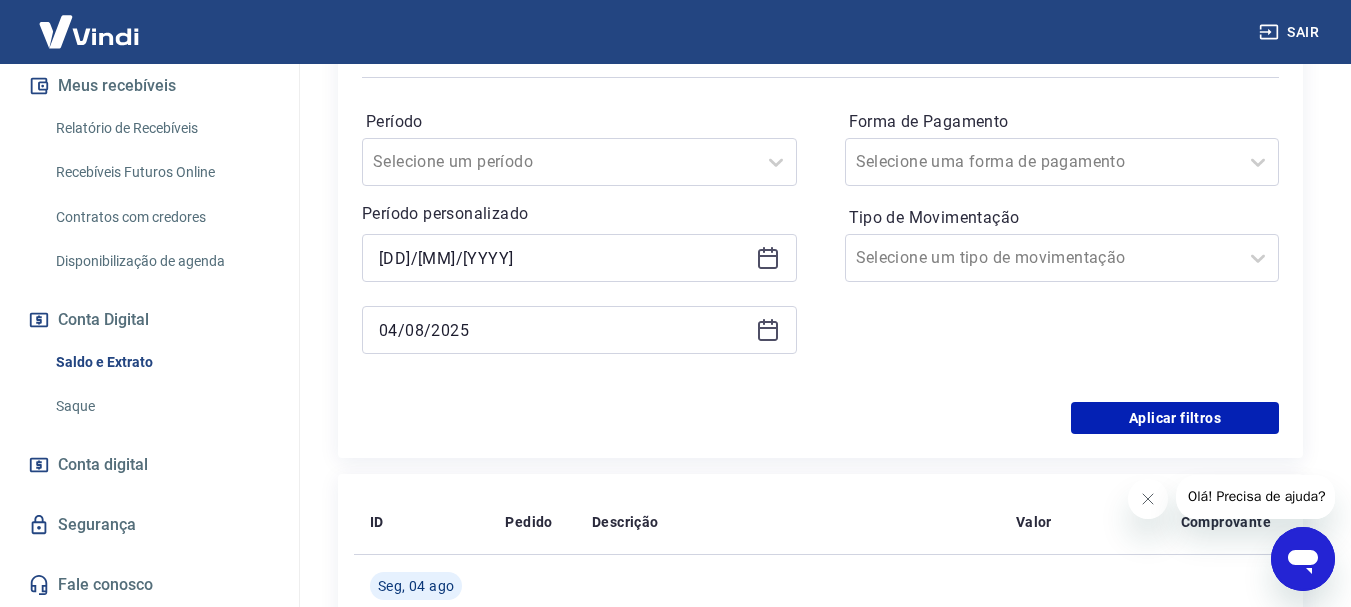 scroll, scrollTop: 400, scrollLeft: 0, axis: vertical 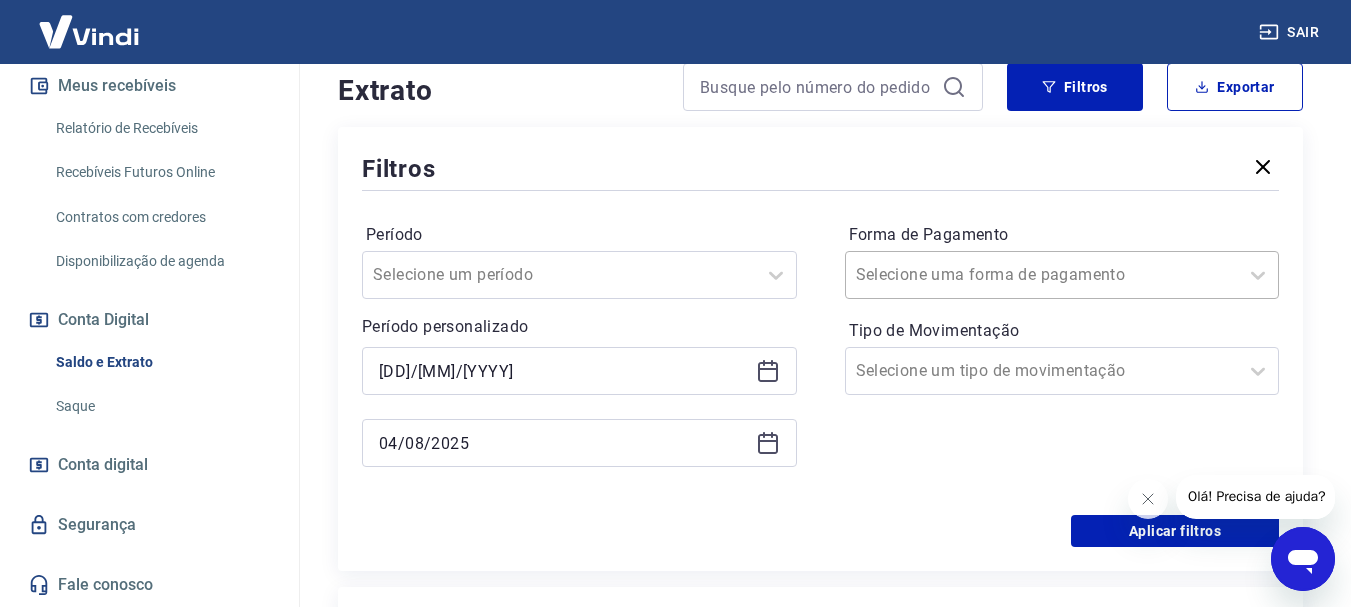 click on "Forma de Pagamento" at bounding box center (957, 275) 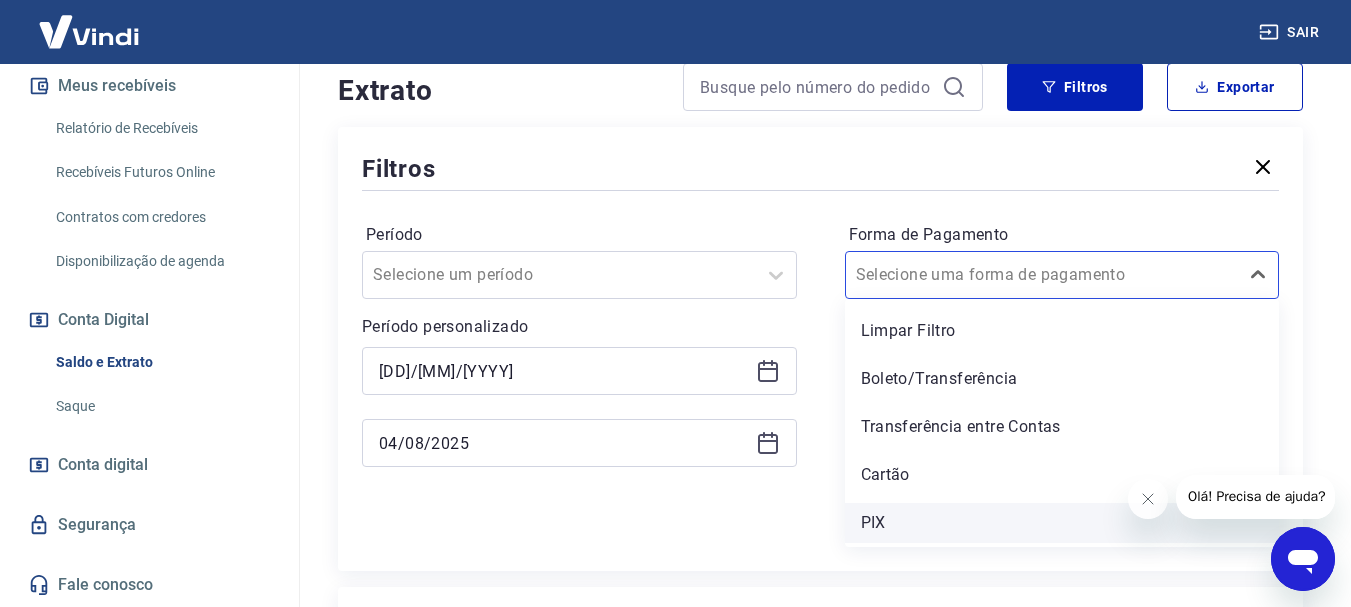 click on "PIX" at bounding box center (1062, 523) 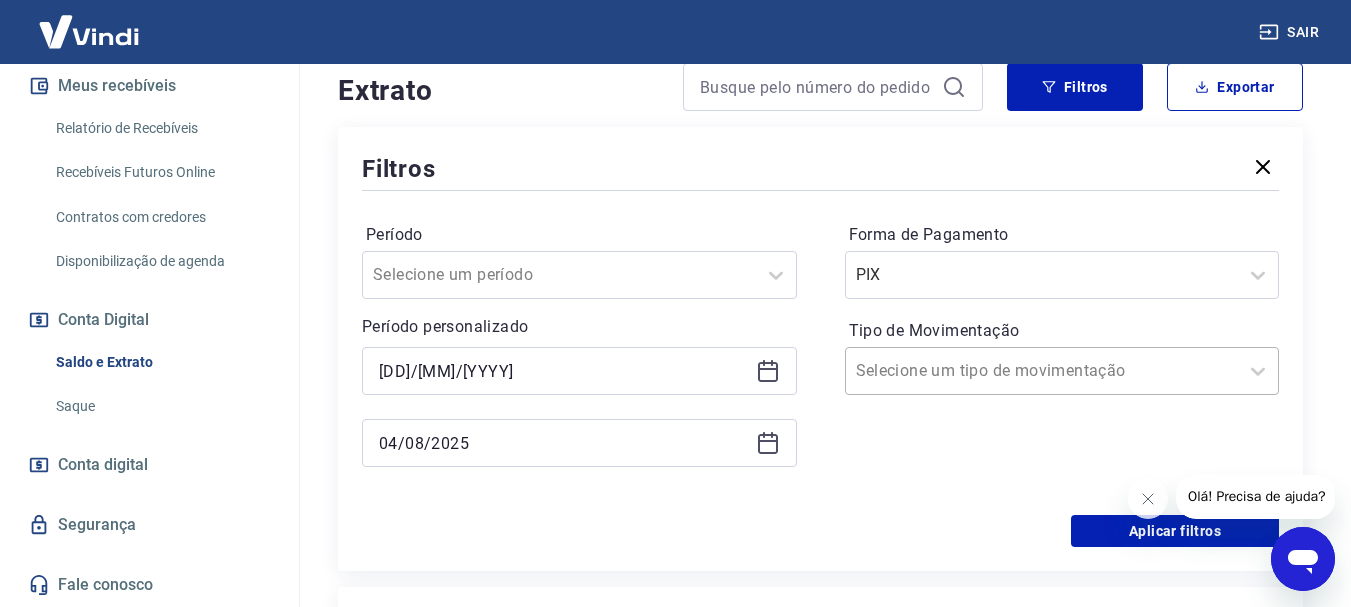 click at bounding box center (1042, 371) 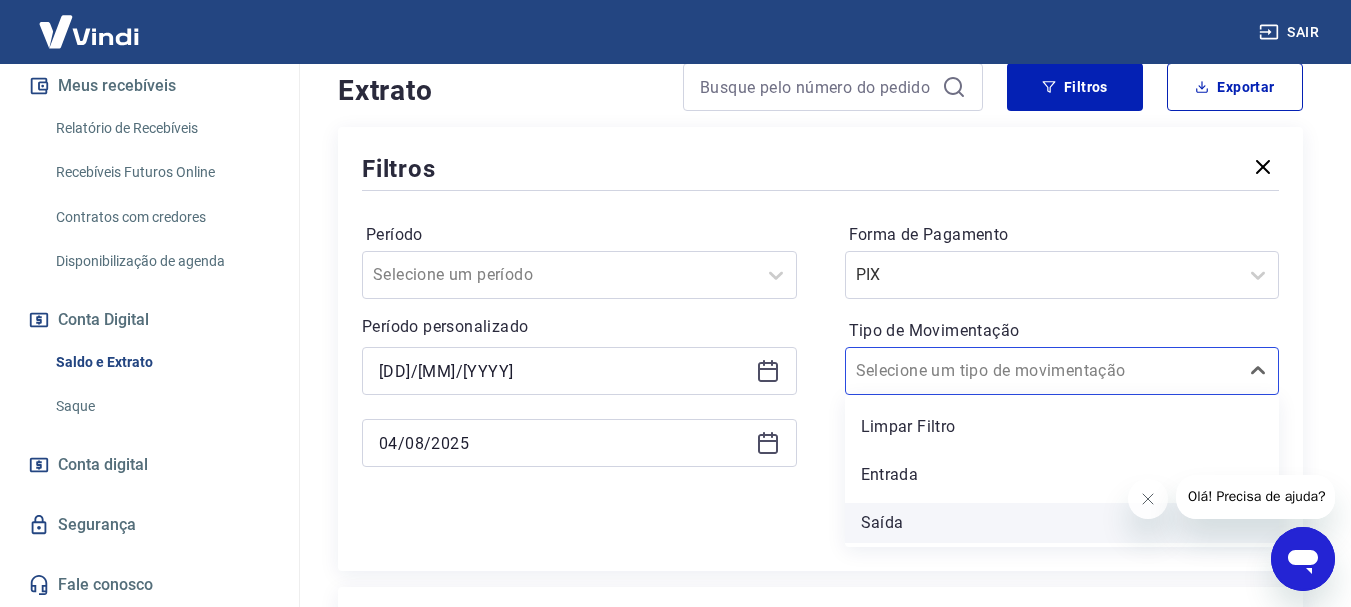 click on "Saída" at bounding box center (1062, 523) 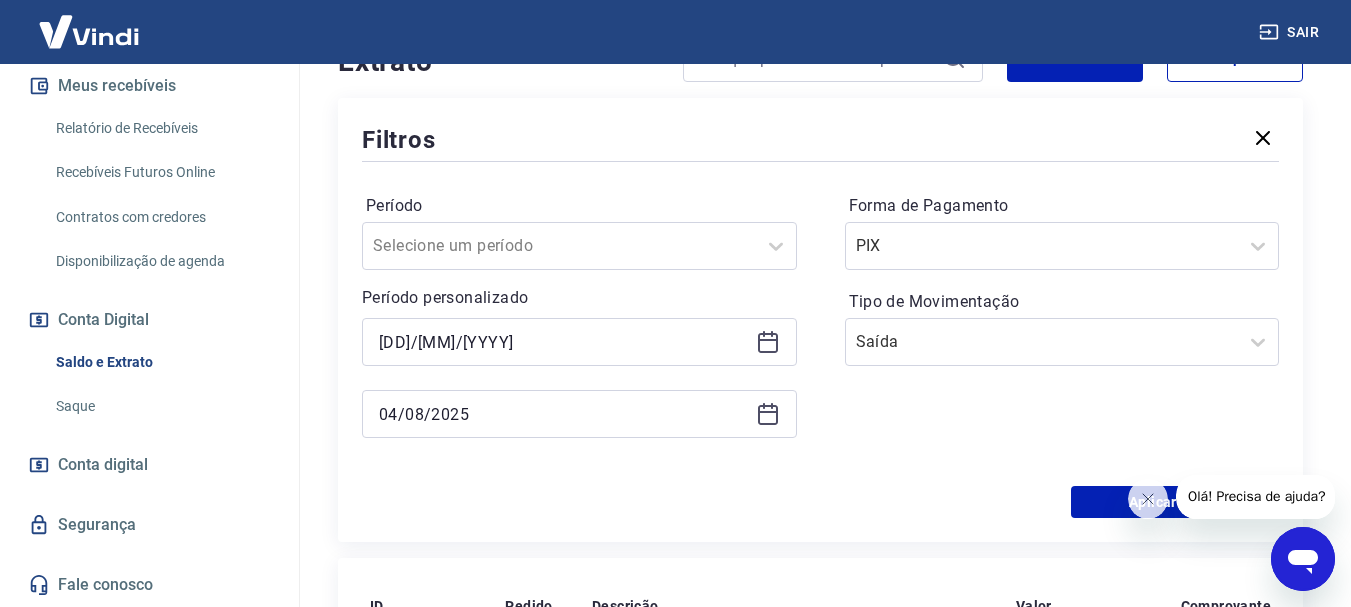 scroll, scrollTop: 700, scrollLeft: 0, axis: vertical 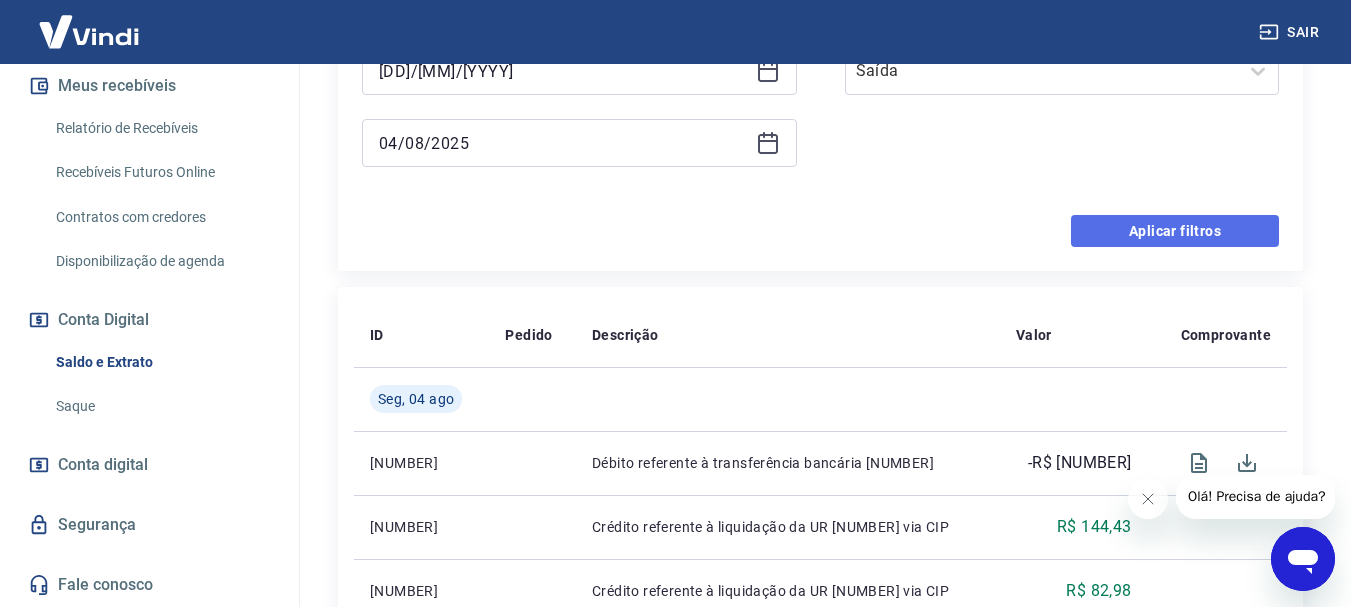 click on "Aplicar filtros" at bounding box center (1175, 231) 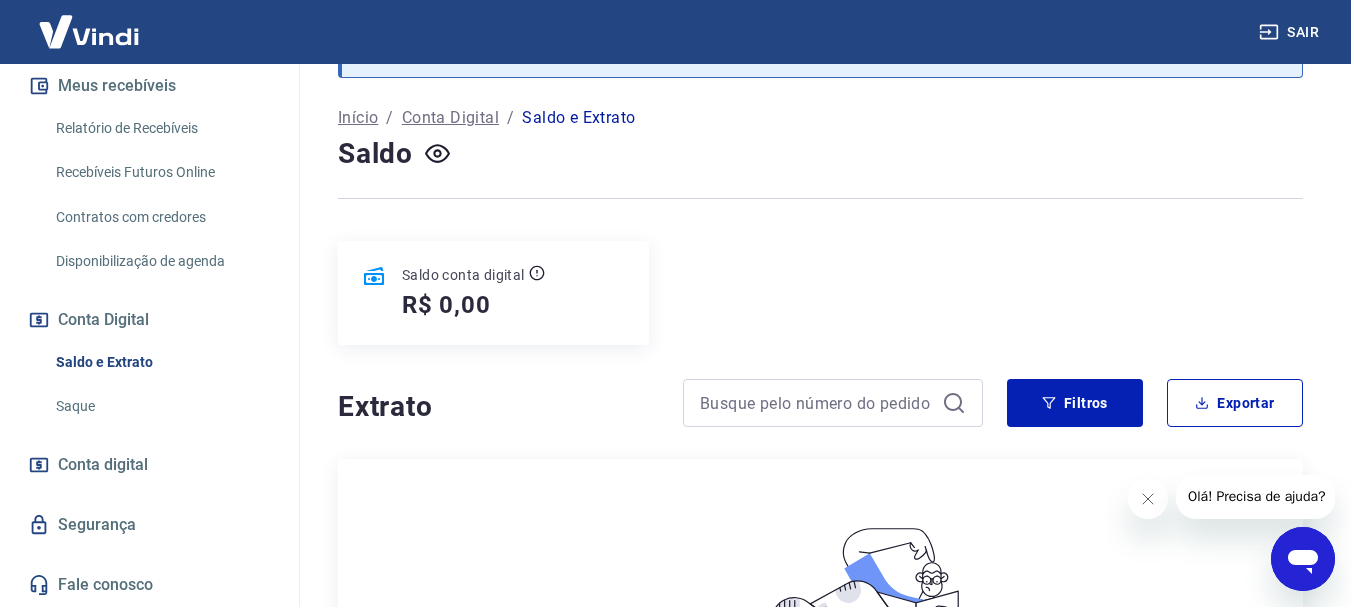 scroll, scrollTop: 200, scrollLeft: 0, axis: vertical 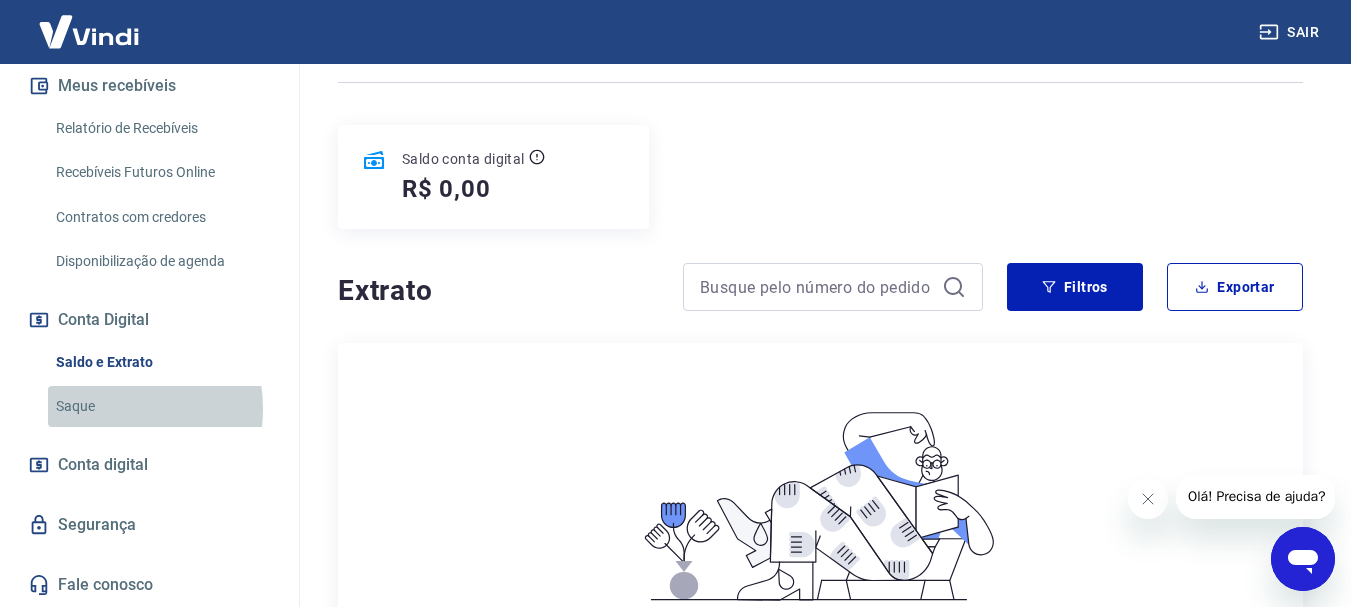 click on "Saque" at bounding box center [161, 406] 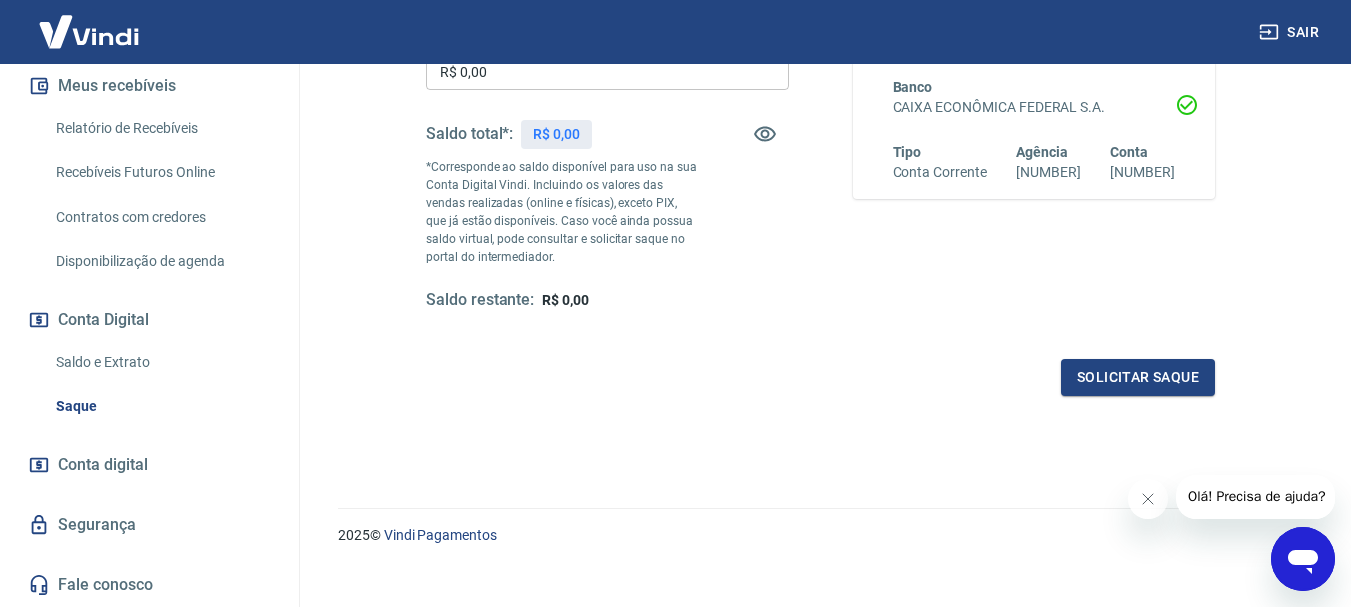 scroll, scrollTop: 400, scrollLeft: 0, axis: vertical 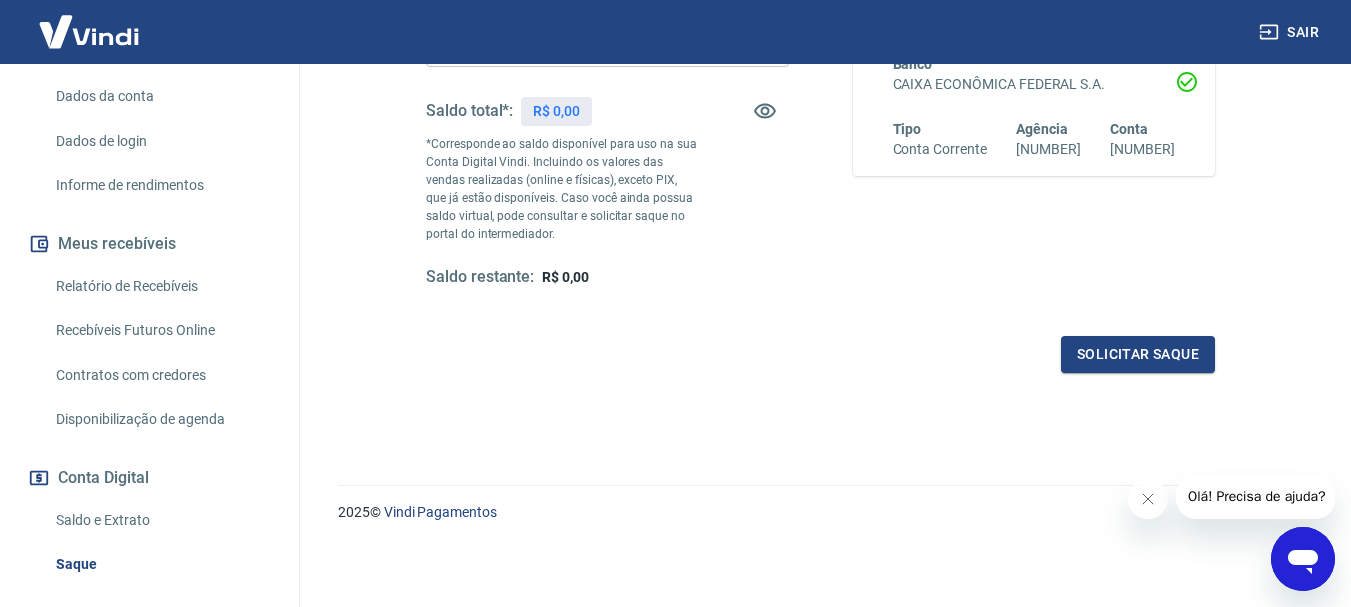 click on "Relatório de Recebíveis" at bounding box center (161, 286) 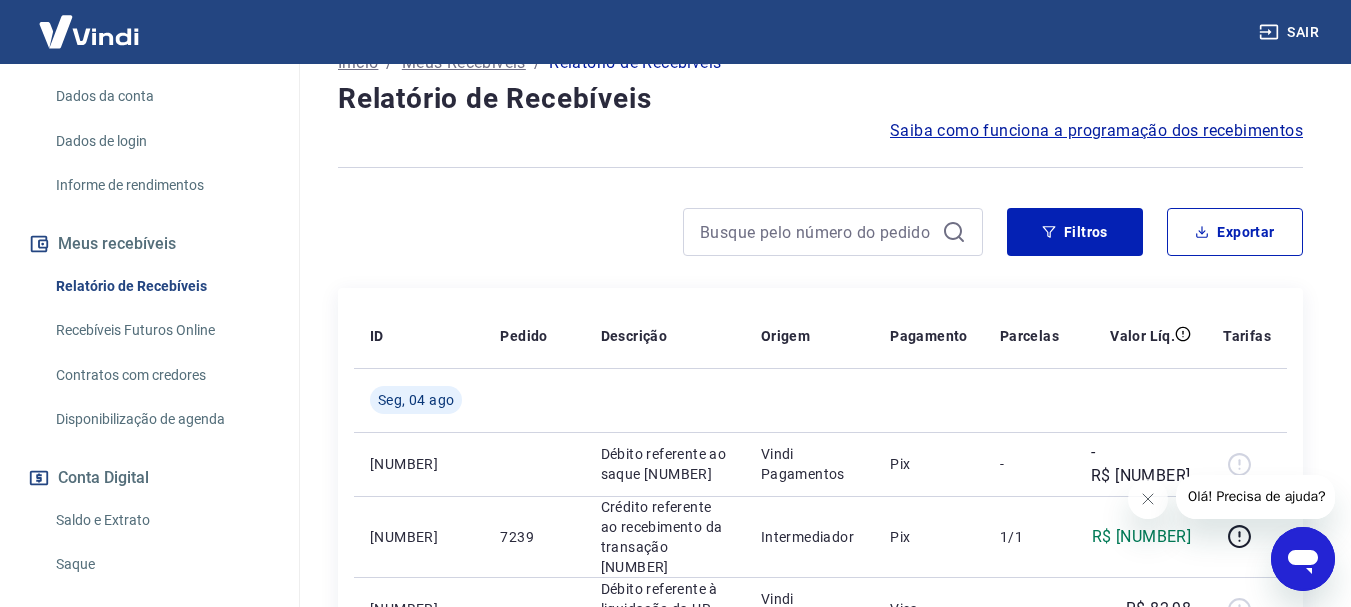 scroll, scrollTop: 0, scrollLeft: 0, axis: both 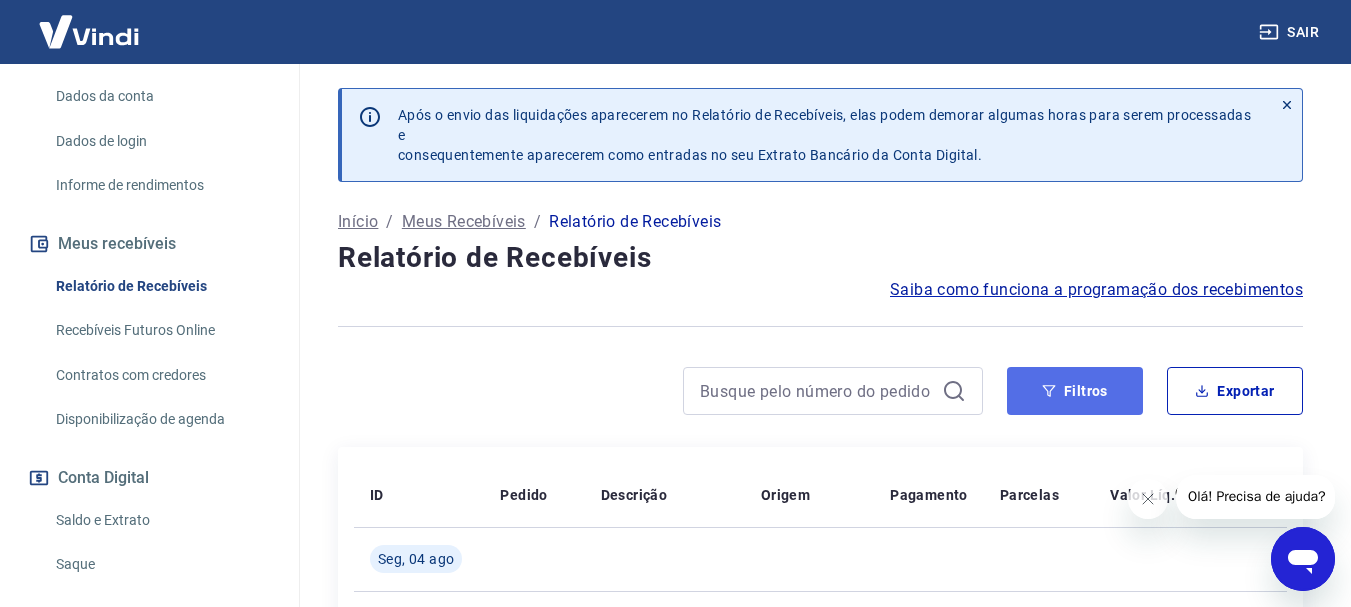 click on "Filtros" at bounding box center [1075, 391] 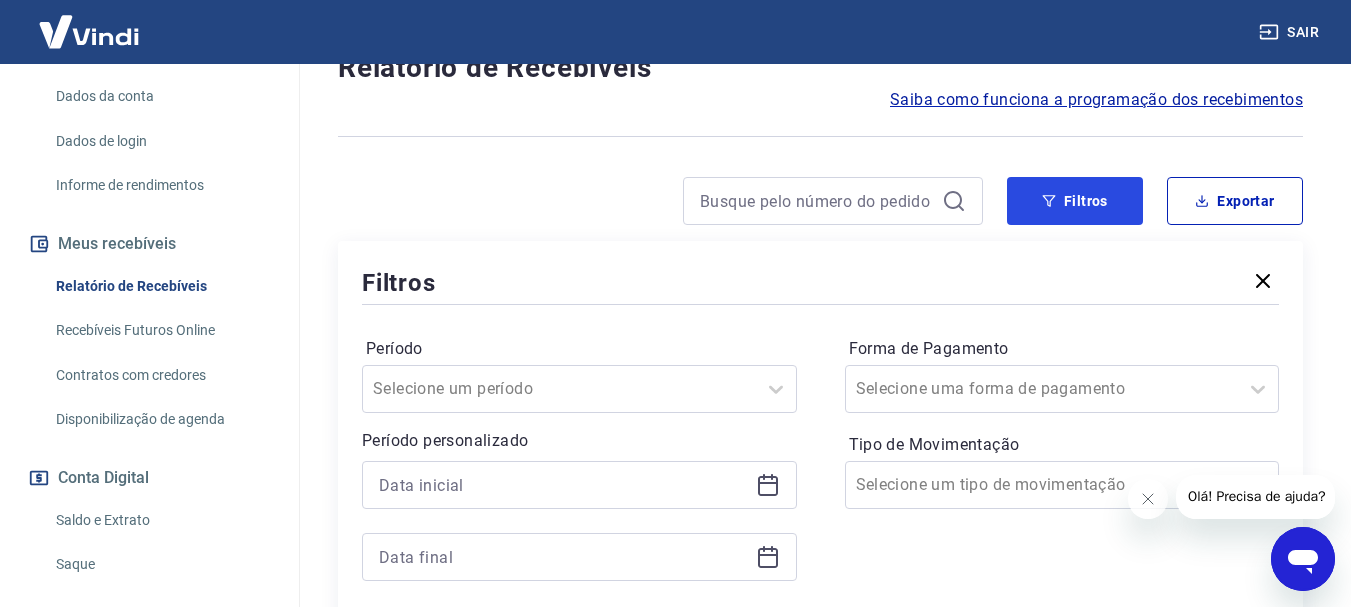 scroll, scrollTop: 300, scrollLeft: 0, axis: vertical 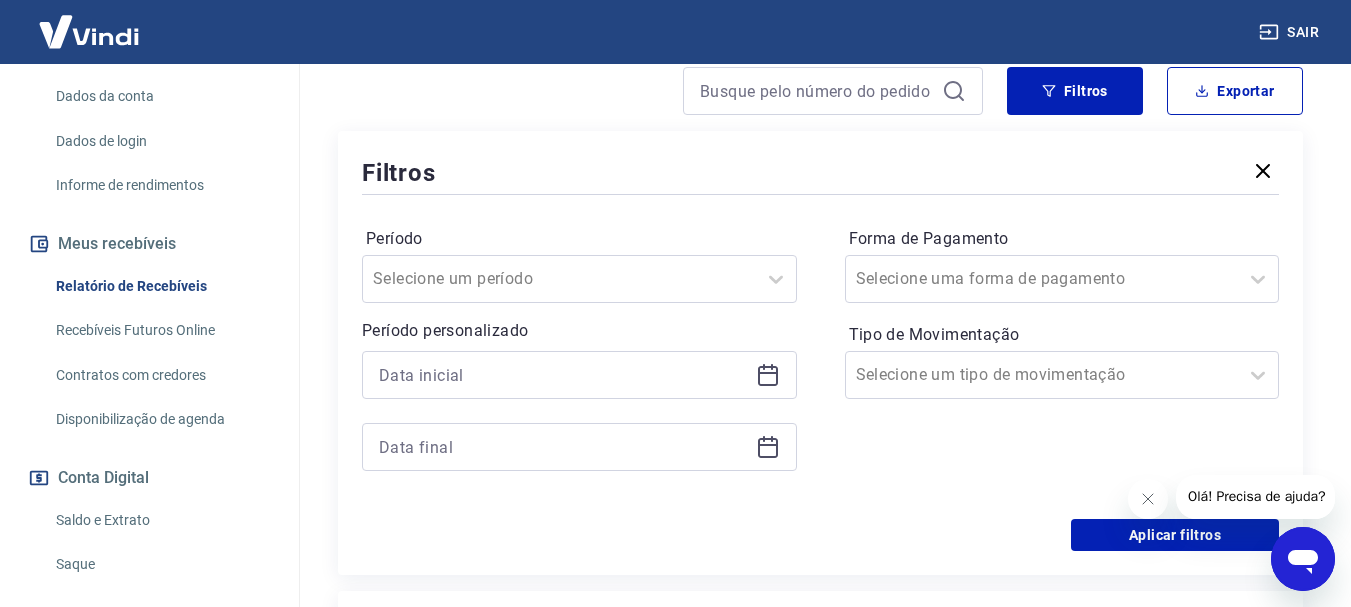 click 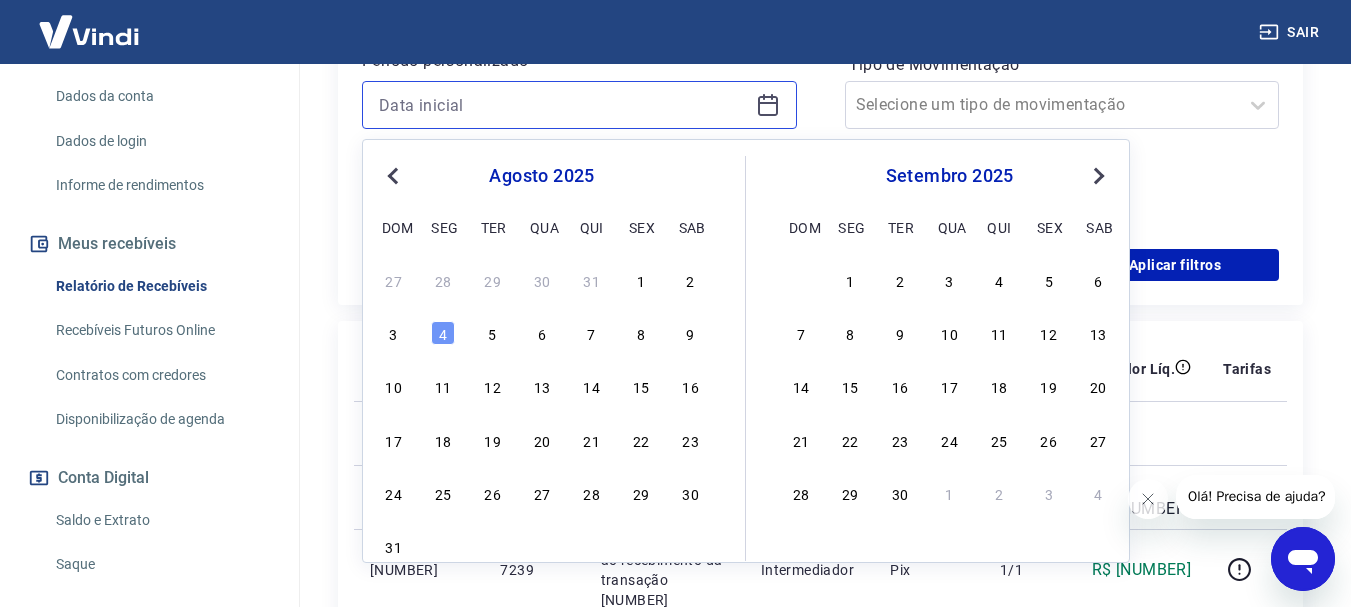 scroll, scrollTop: 600, scrollLeft: 0, axis: vertical 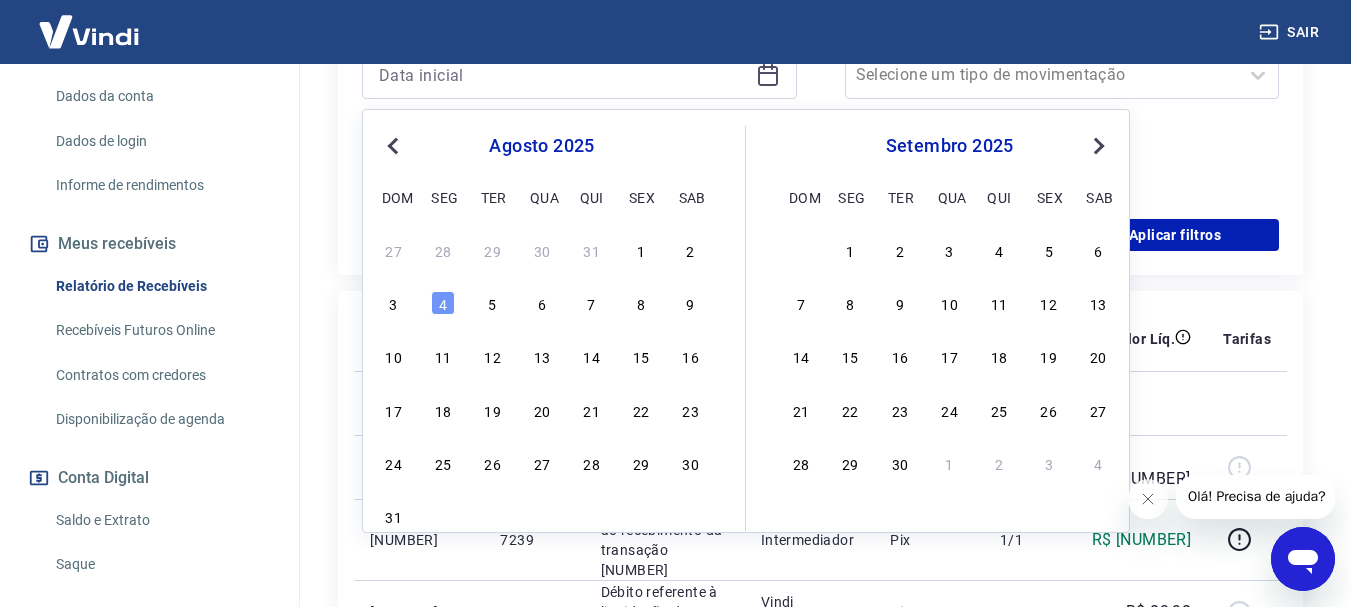click on "Previous Month" at bounding box center (395, 145) 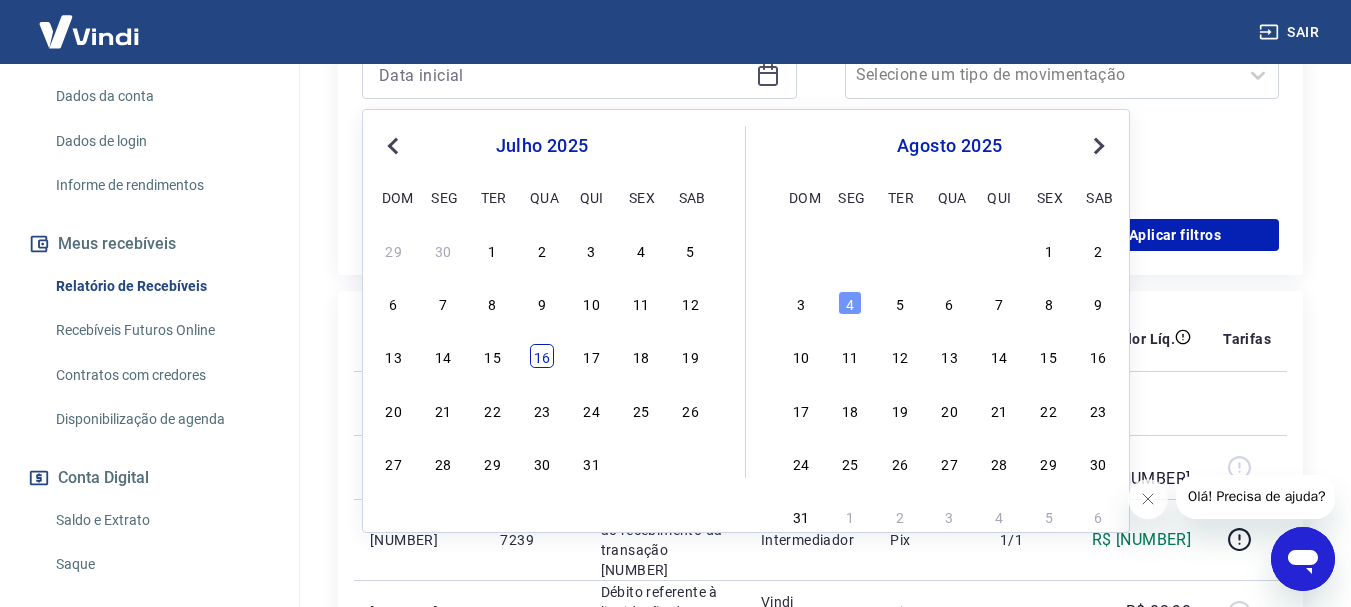 click on "16" at bounding box center (542, 356) 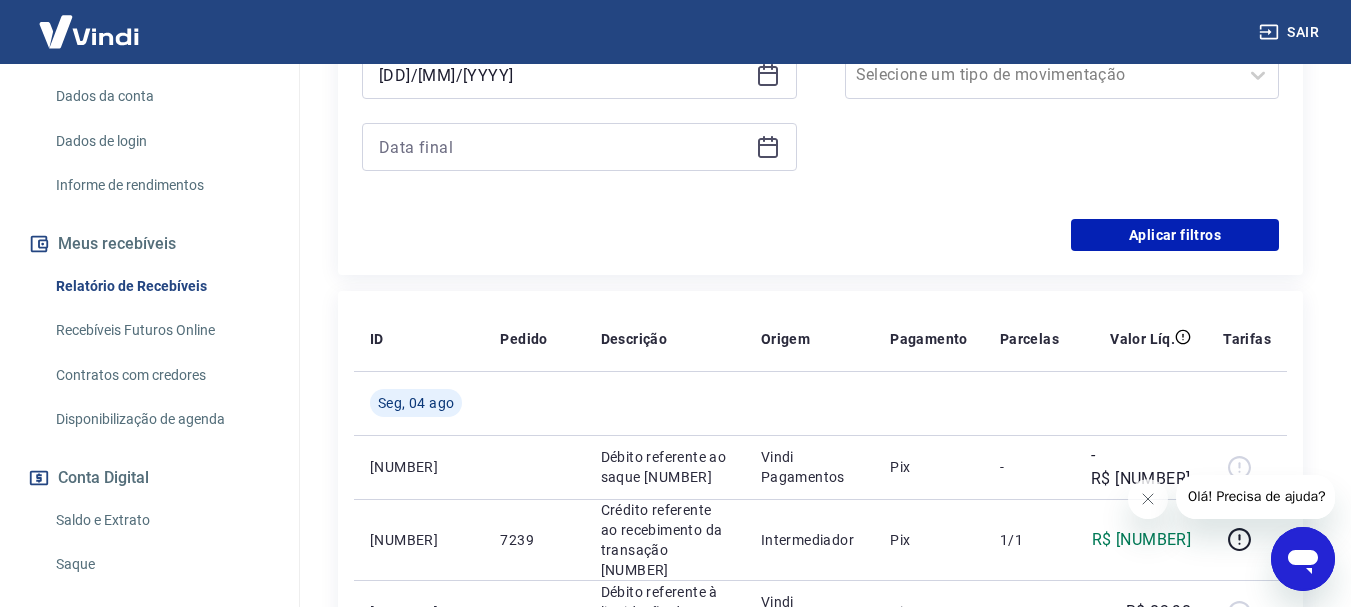 type on "[DD]/[MM]/[YYYY]" 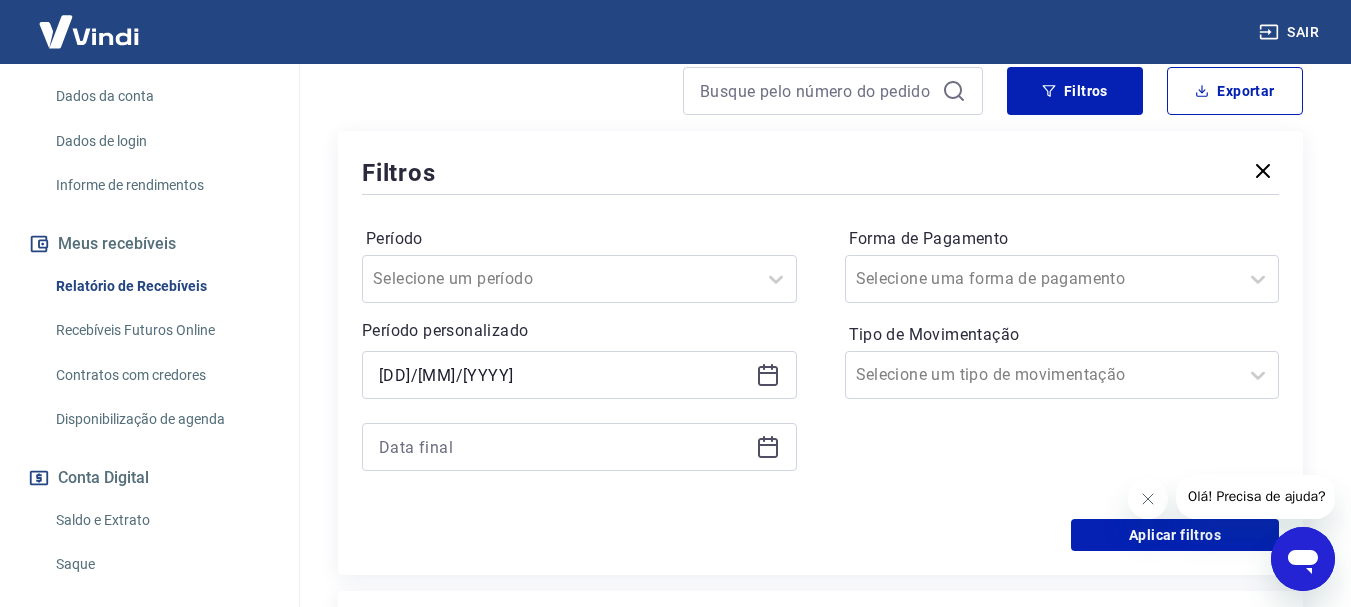 click 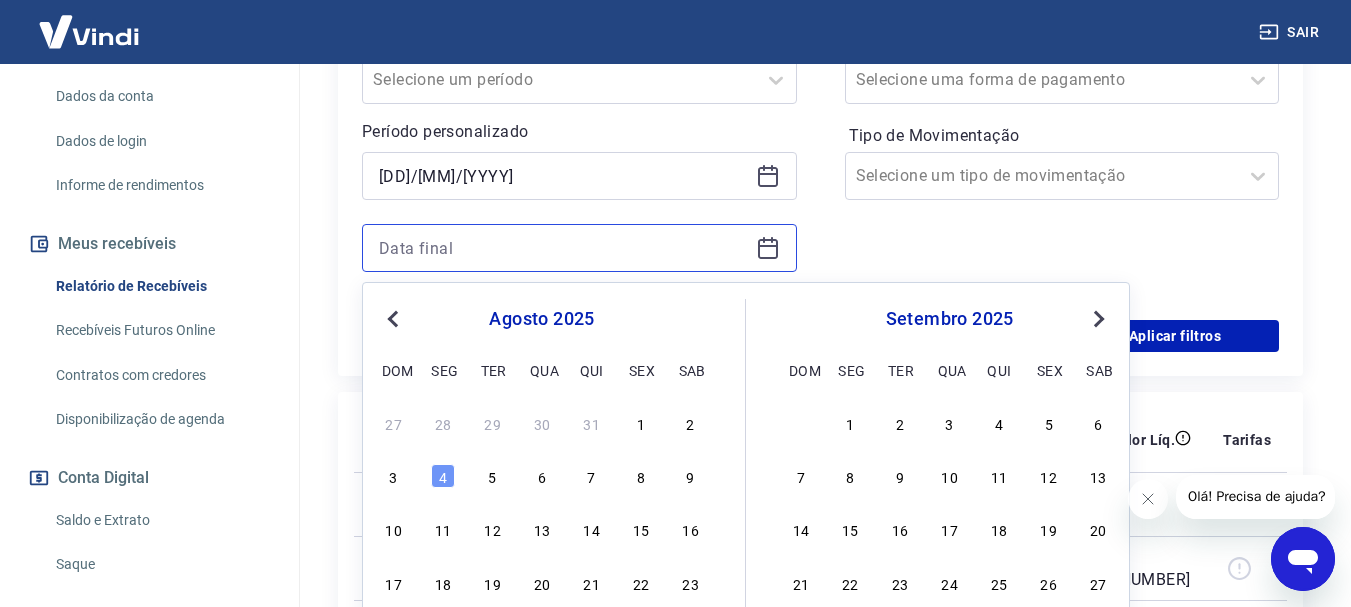 scroll, scrollTop: 500, scrollLeft: 0, axis: vertical 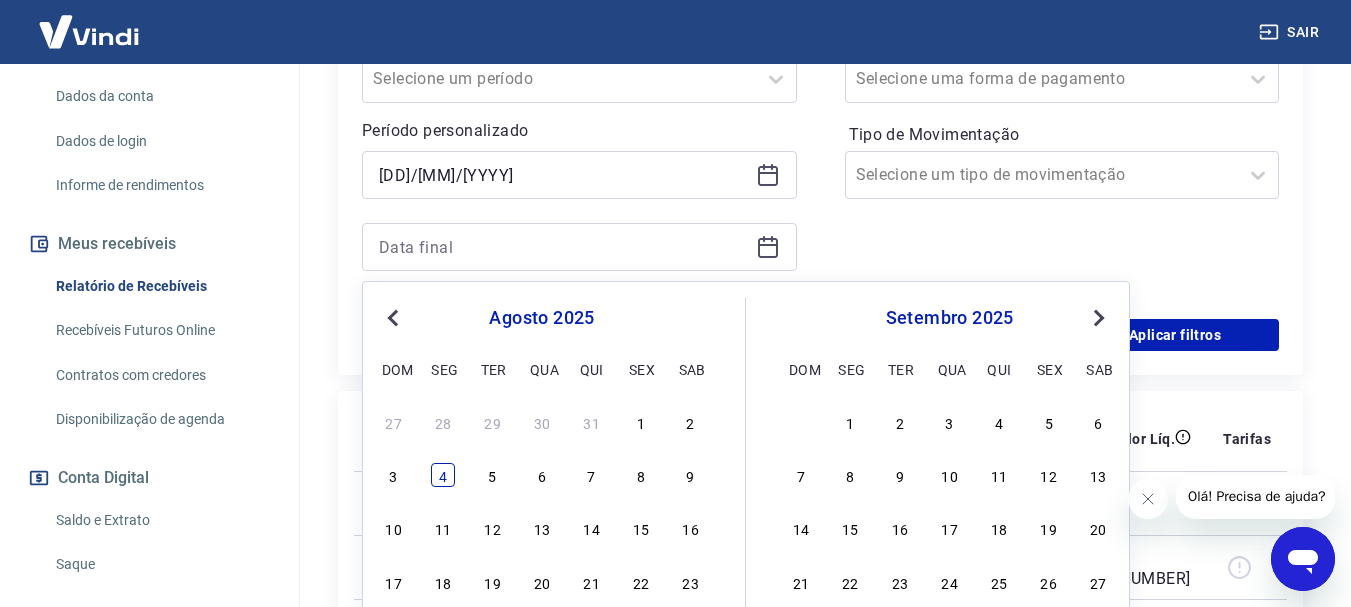 click on "4" at bounding box center [443, 475] 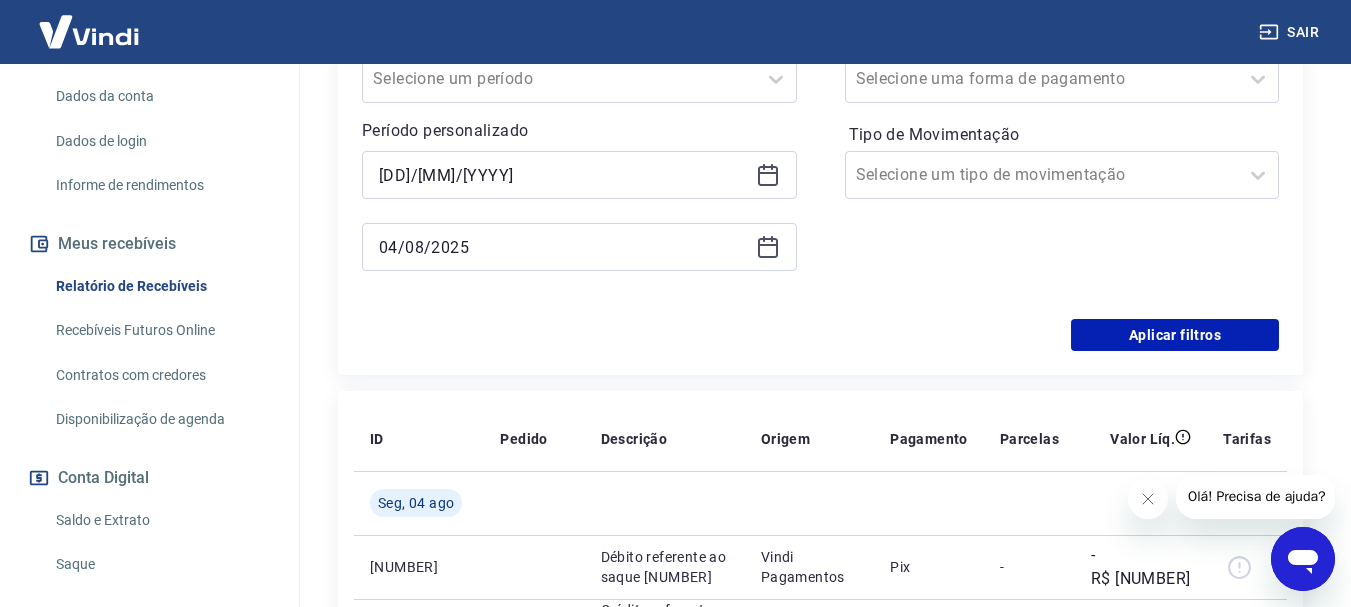 type on "04/08/2025" 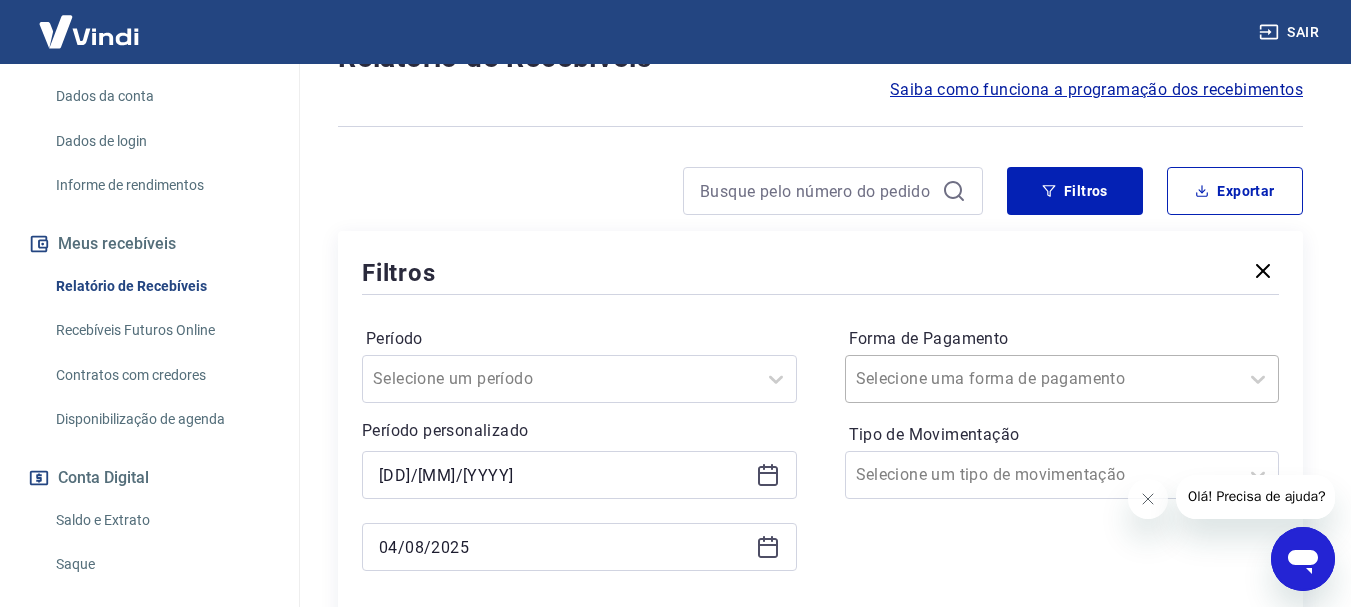 click on "Selecione uma forma de pagamento" at bounding box center [1062, 379] 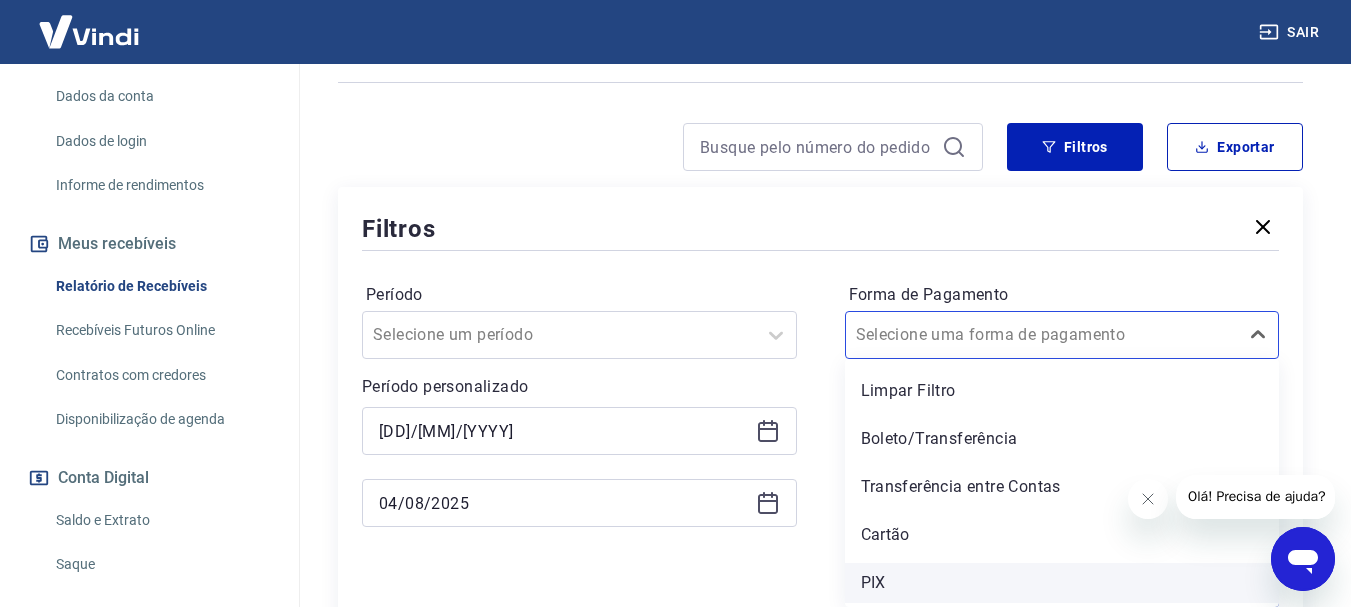 click on "PIX" at bounding box center (1062, 583) 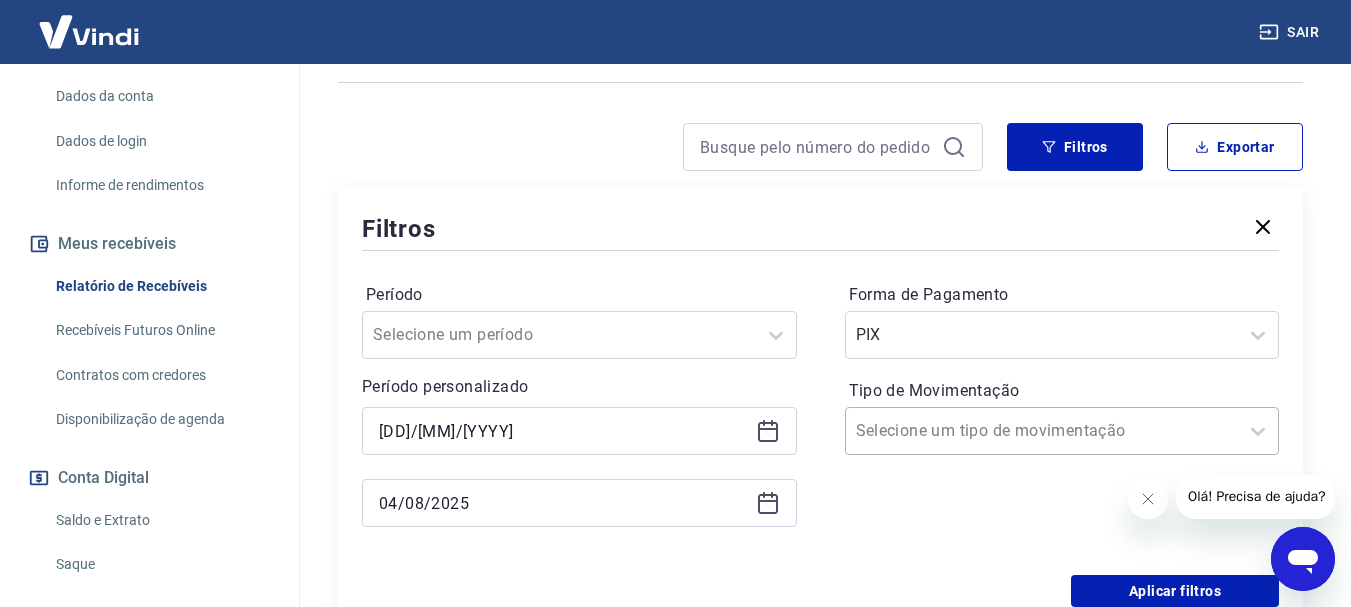 click on "Tipo de Movimentação" at bounding box center [957, 431] 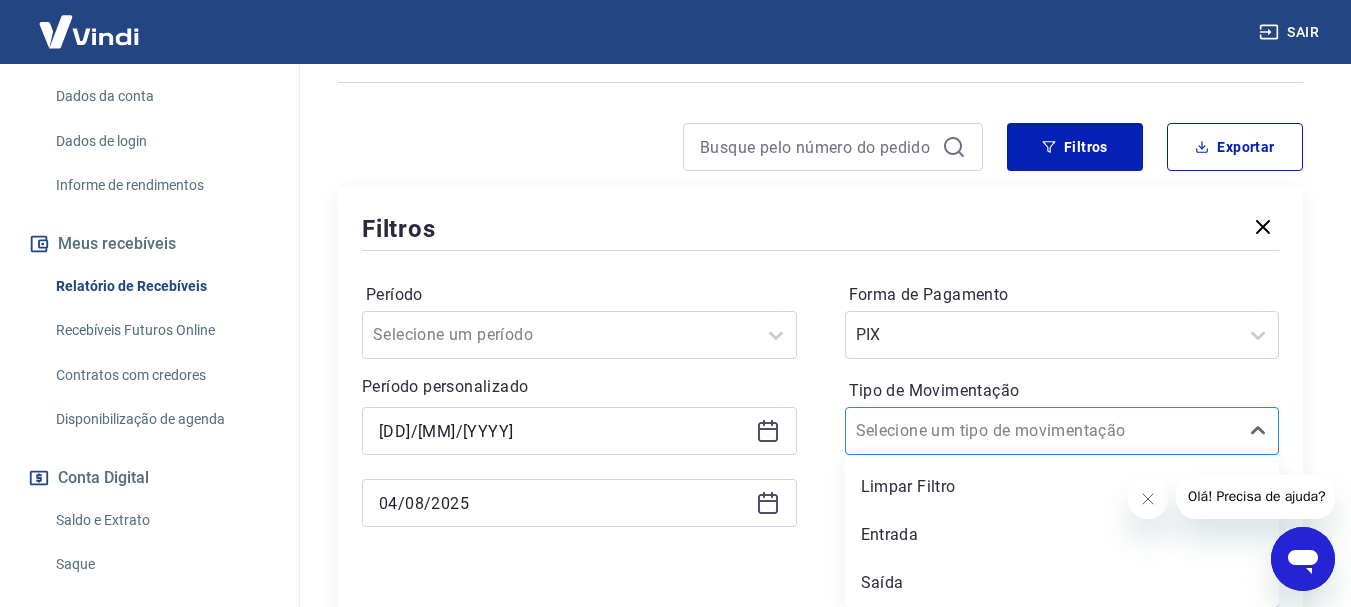 scroll, scrollTop: 644, scrollLeft: 0, axis: vertical 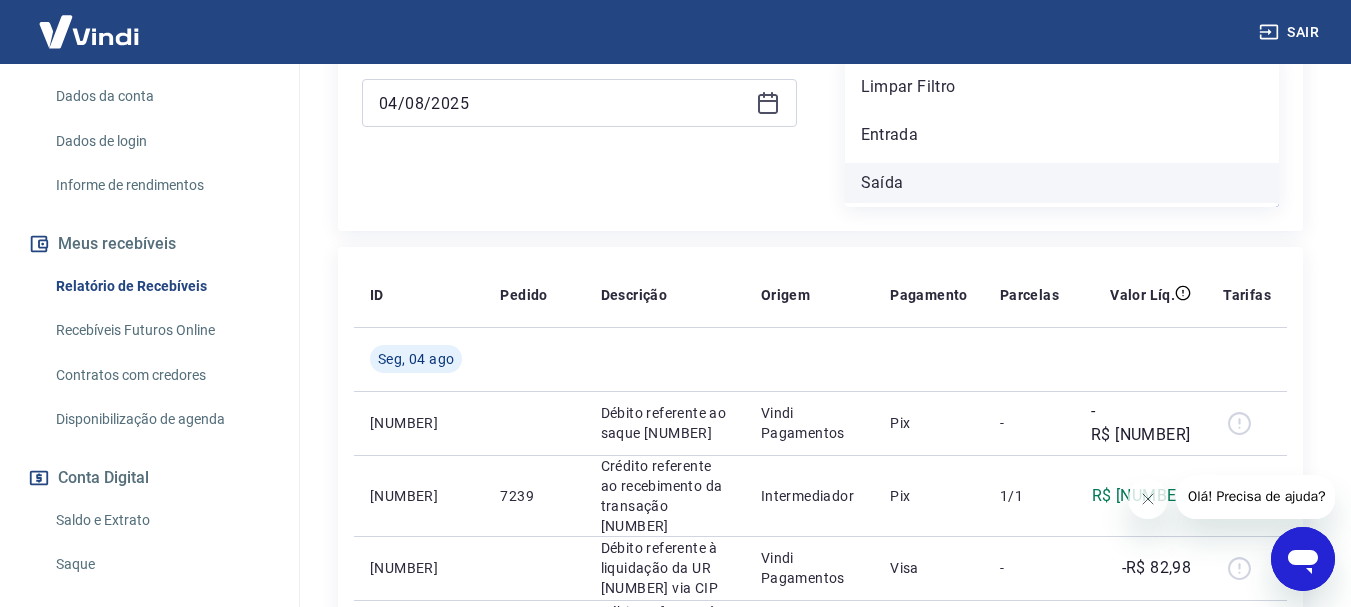 click on "Saída" at bounding box center (1062, 183) 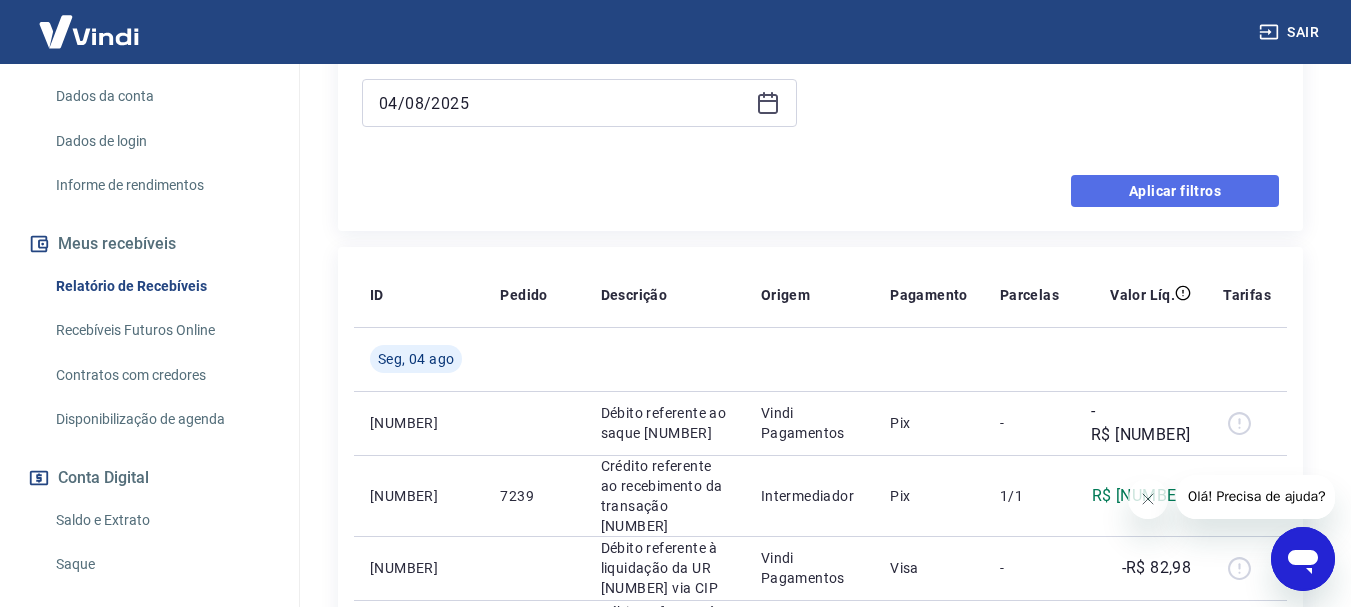 click on "Aplicar filtros" at bounding box center (1175, 191) 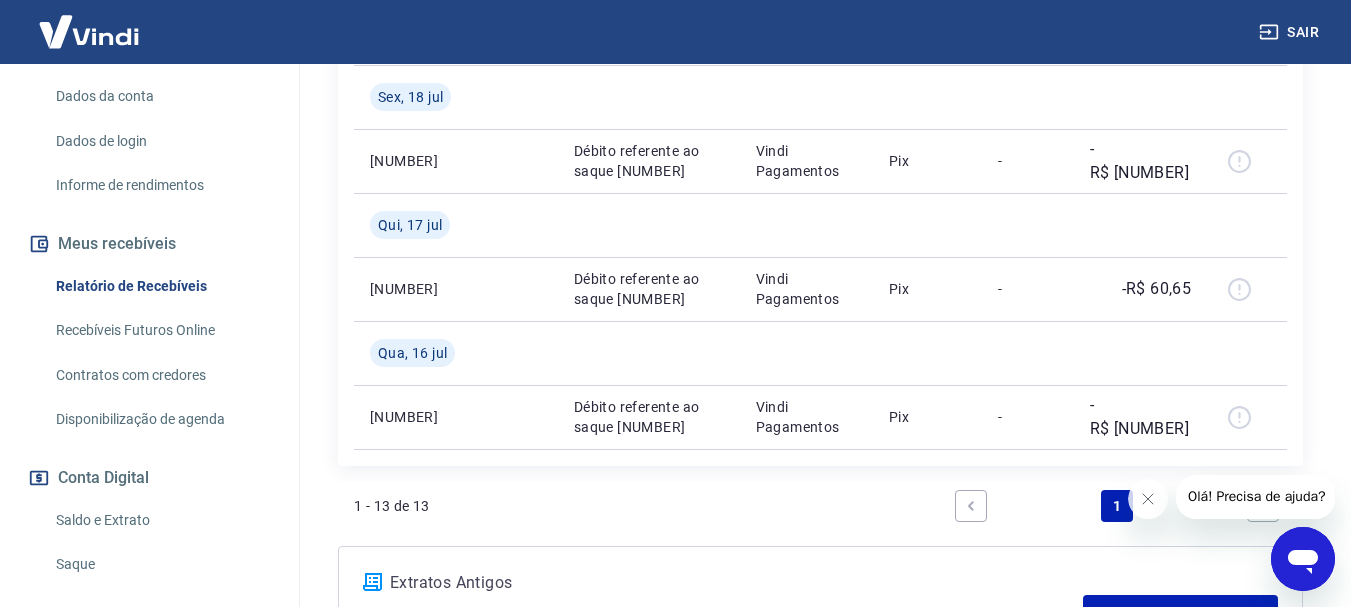 scroll, scrollTop: 1849, scrollLeft: 0, axis: vertical 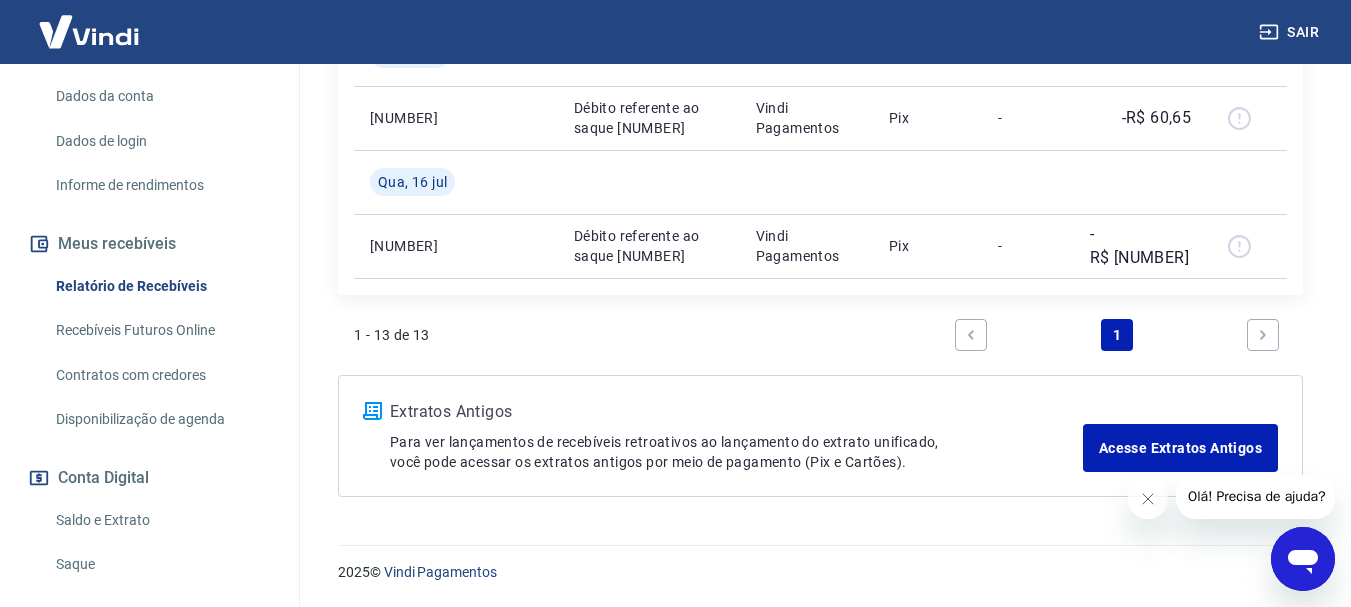 click at bounding box center [1263, 335] 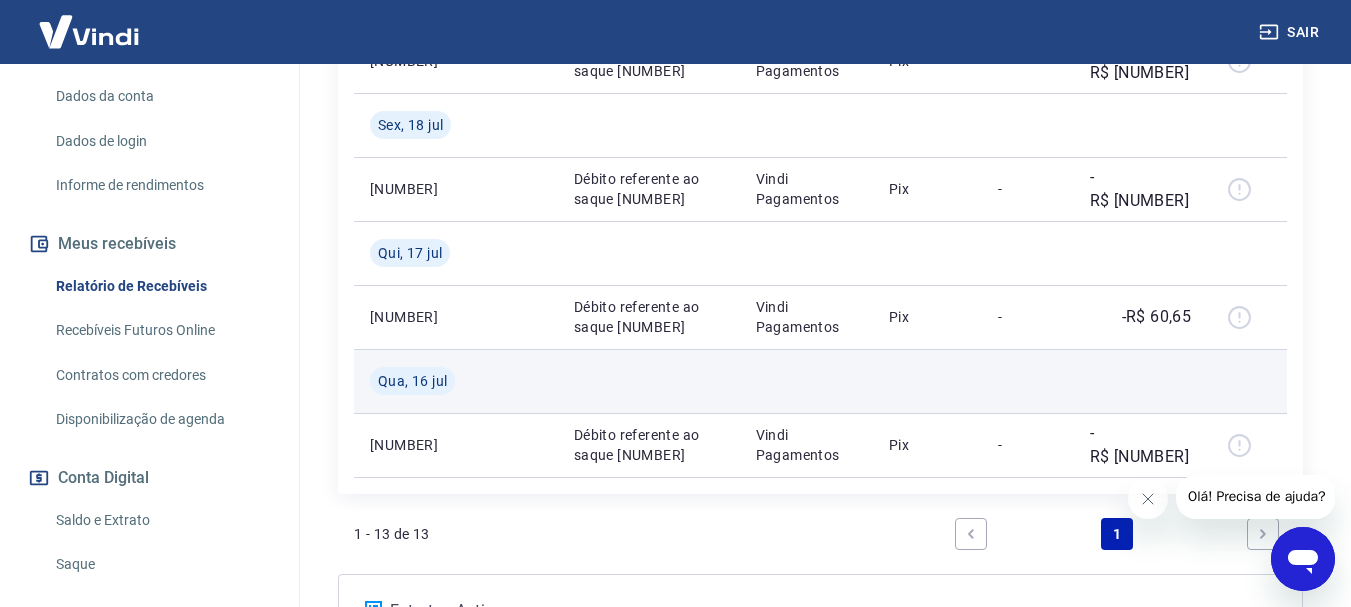 scroll, scrollTop: 1649, scrollLeft: 0, axis: vertical 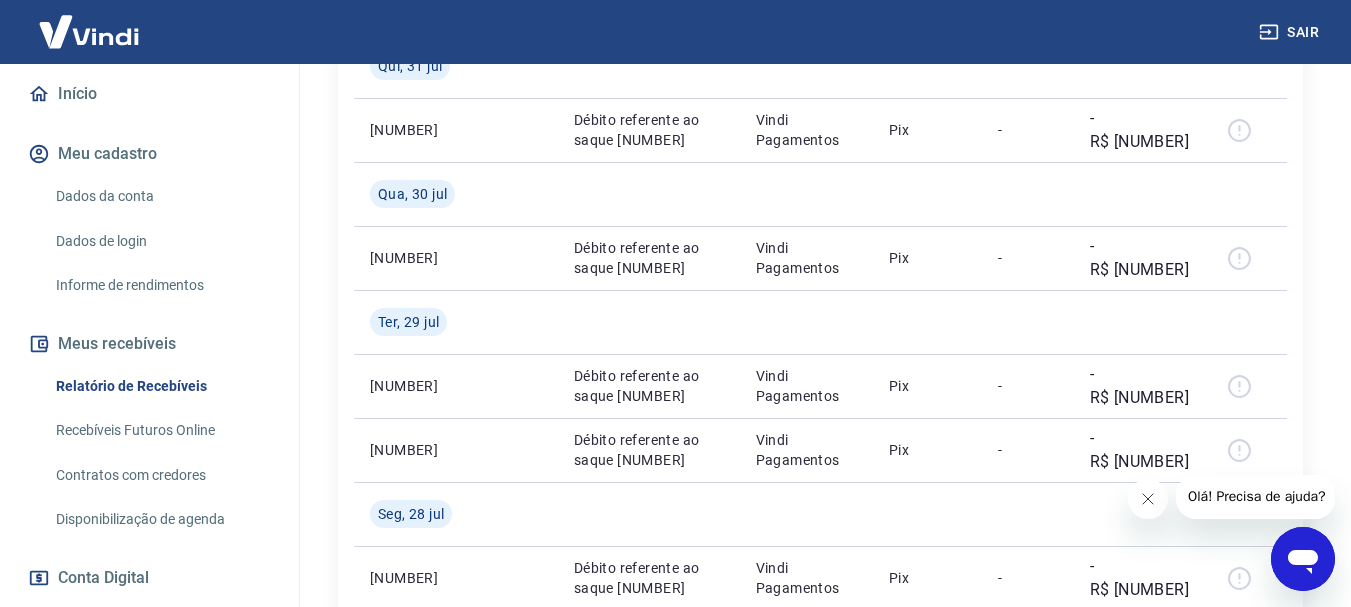 click 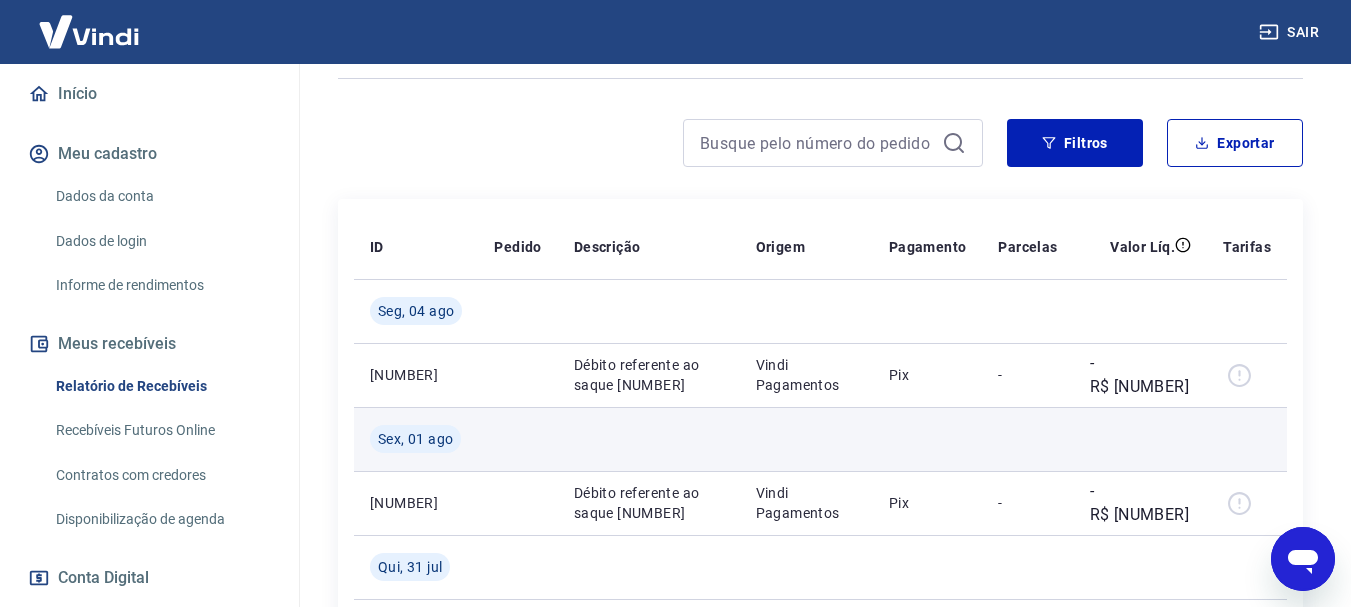 scroll, scrollTop: 249, scrollLeft: 0, axis: vertical 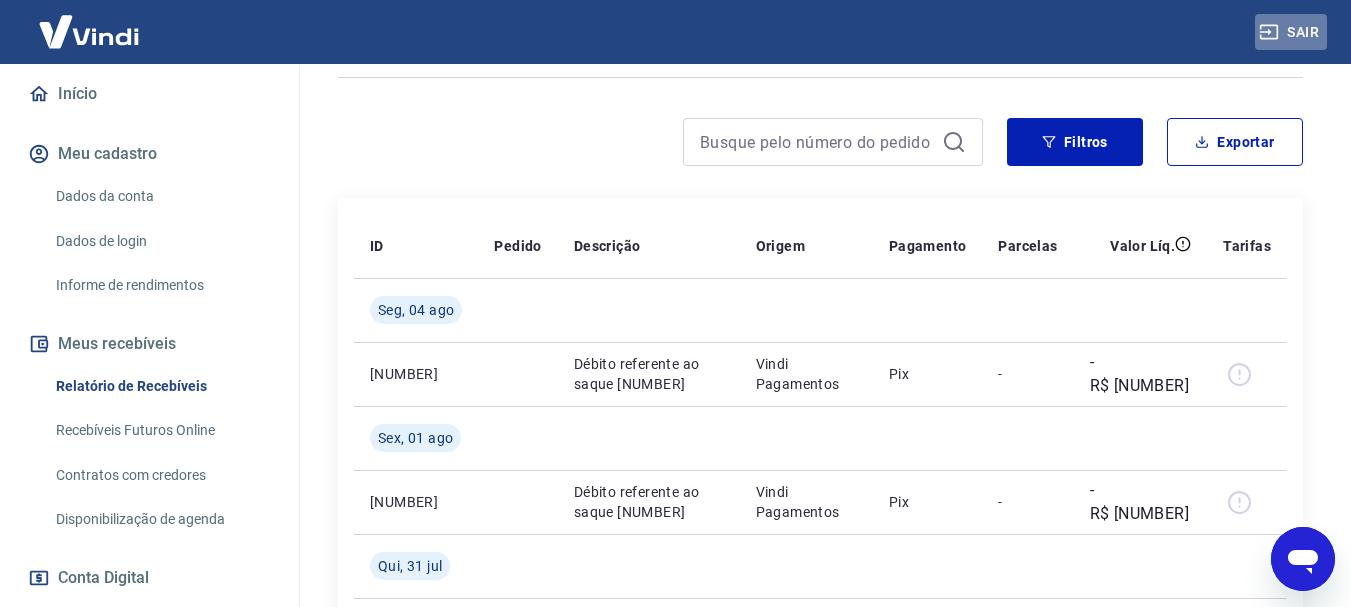 click on "Sair" at bounding box center (1291, 32) 